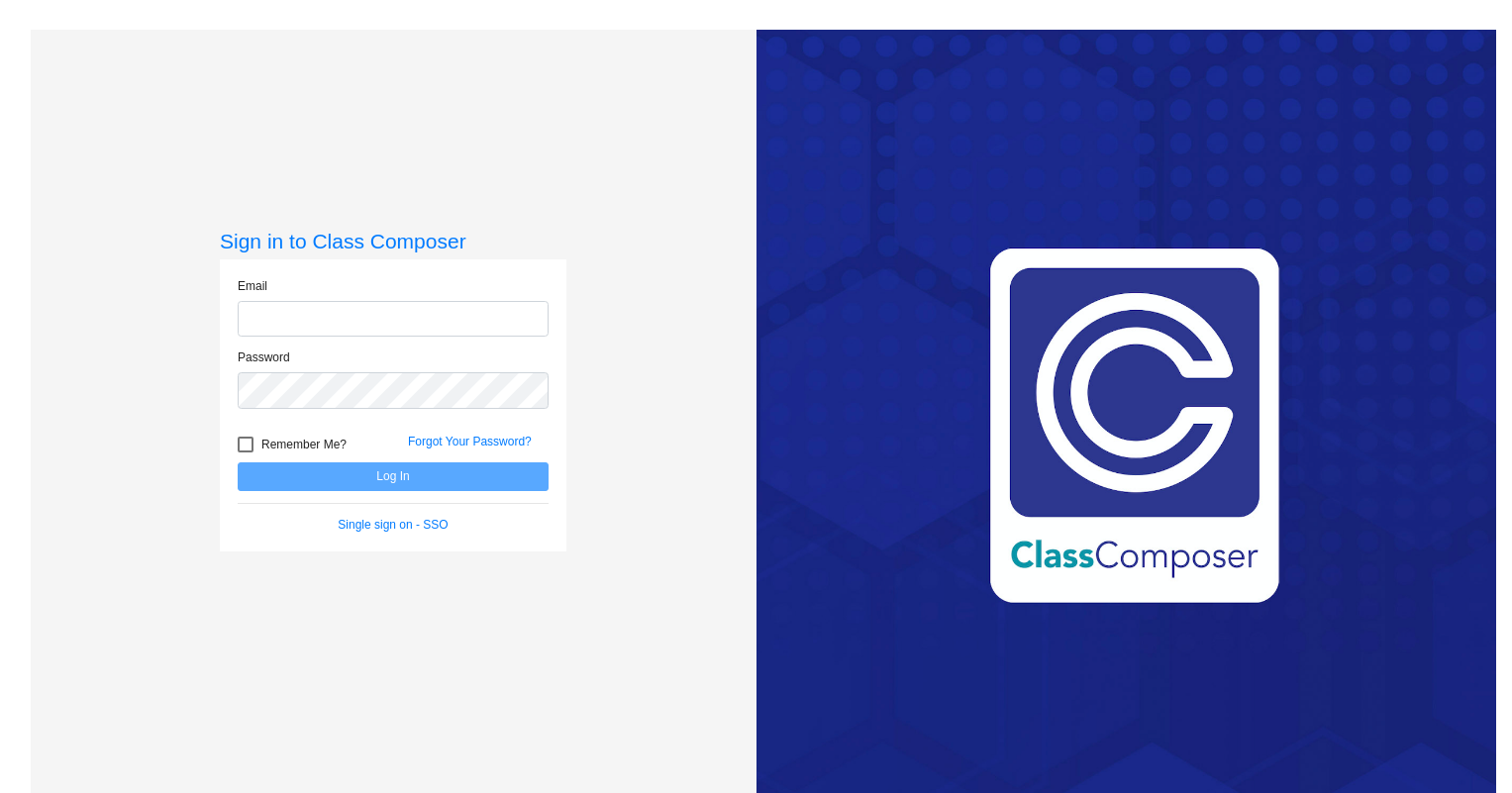 scroll, scrollTop: 0, scrollLeft: 0, axis: both 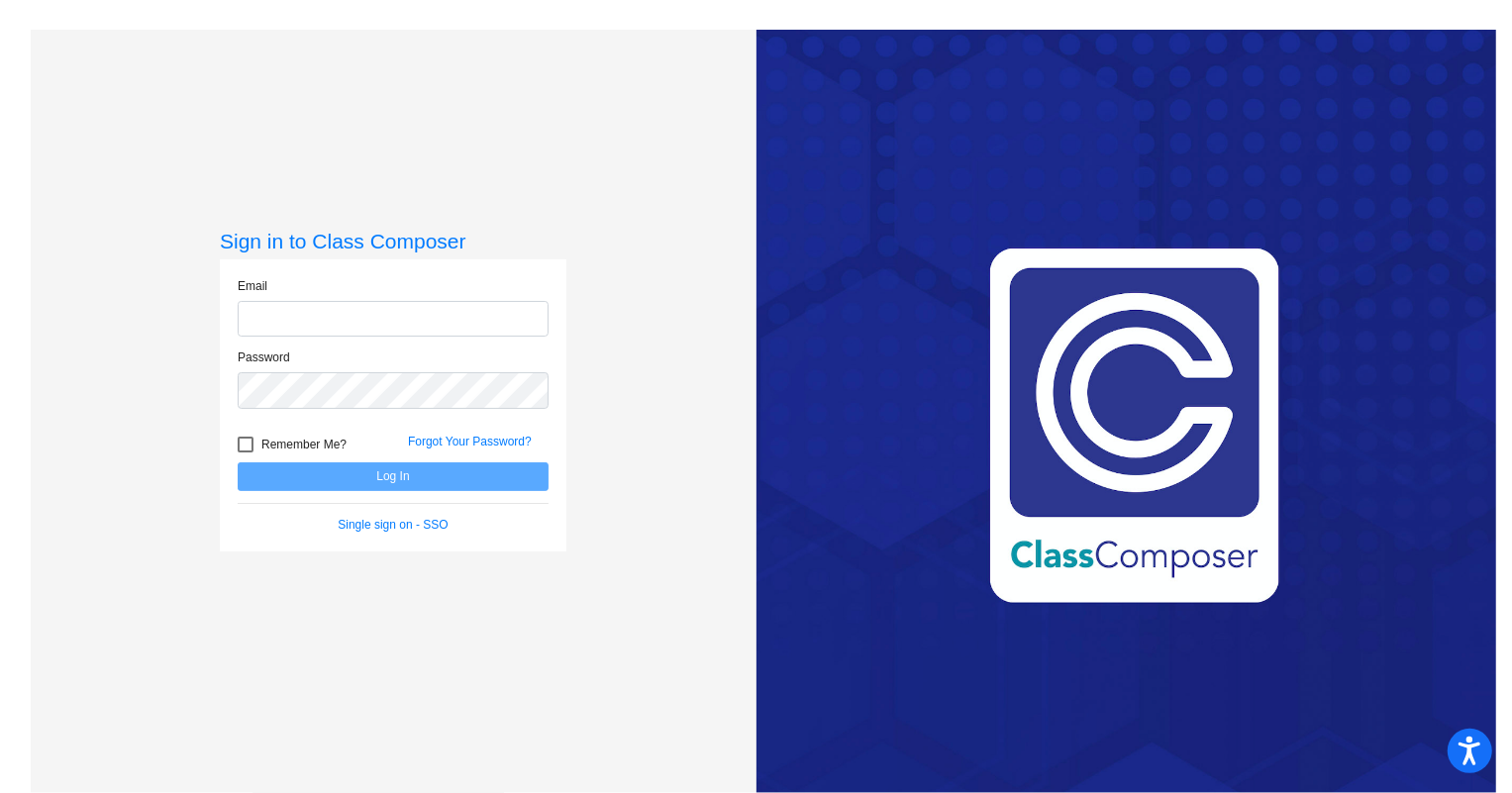 click 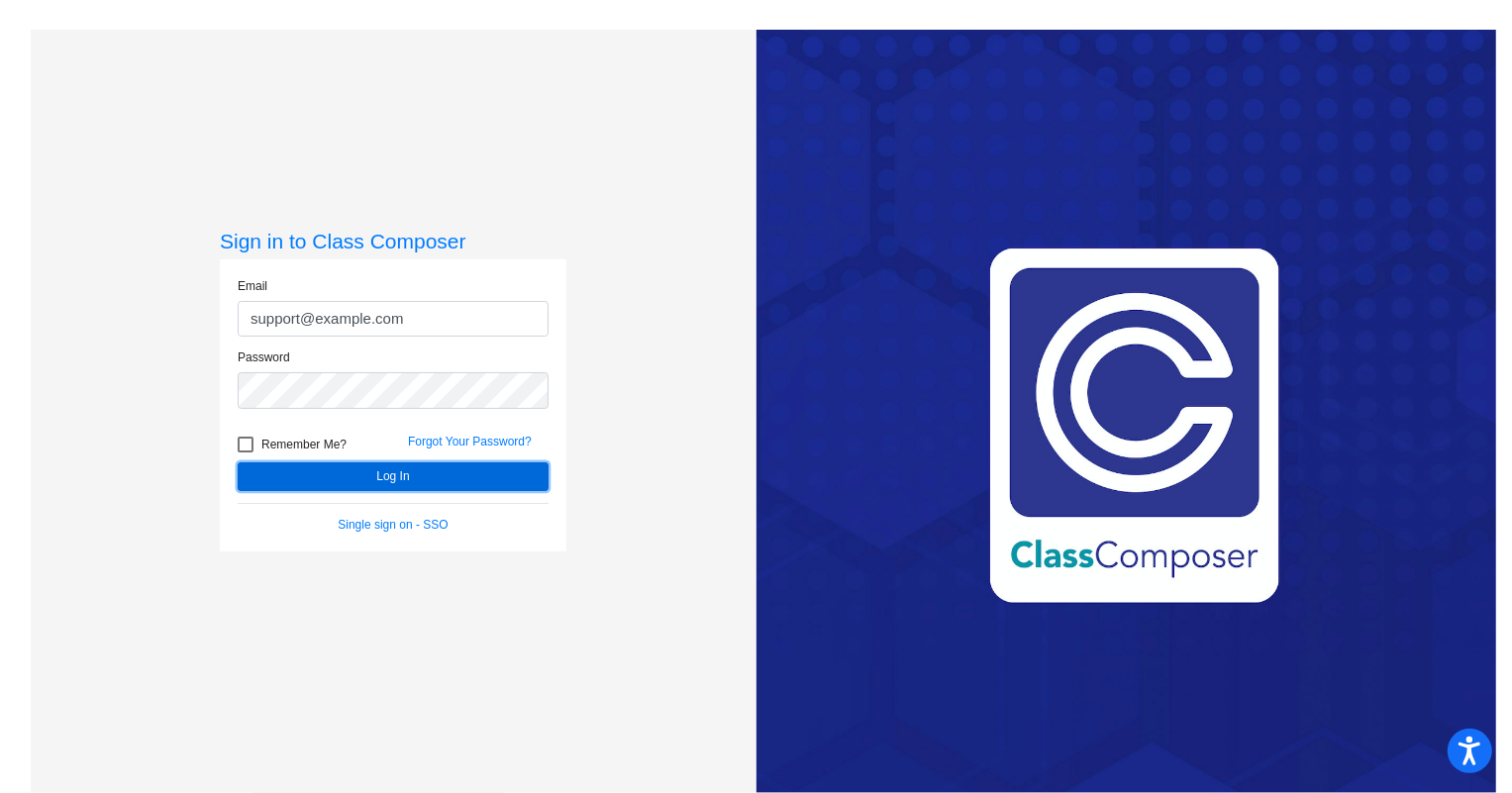 click on "Log In" 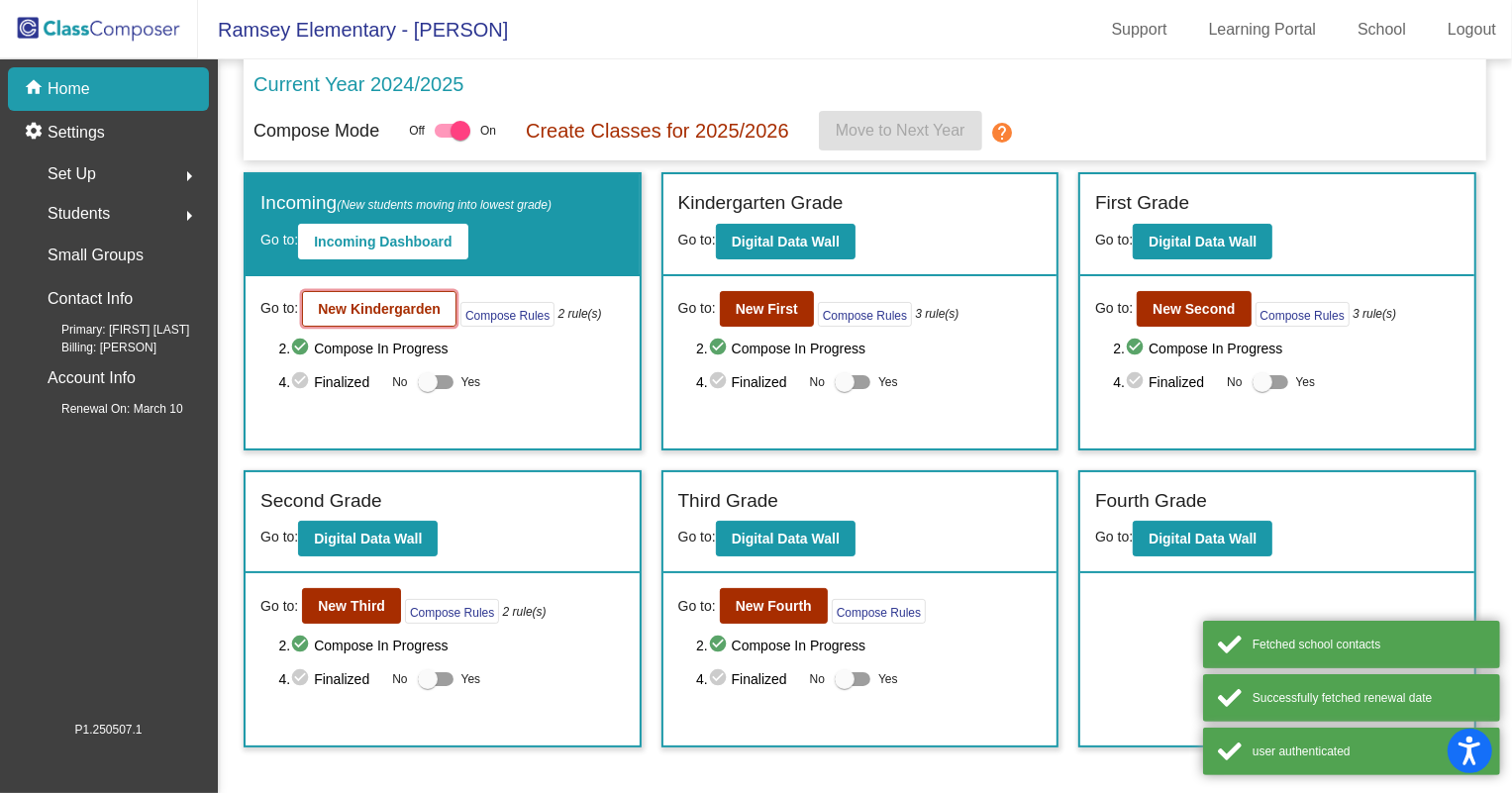 click on "New Kindergarden" 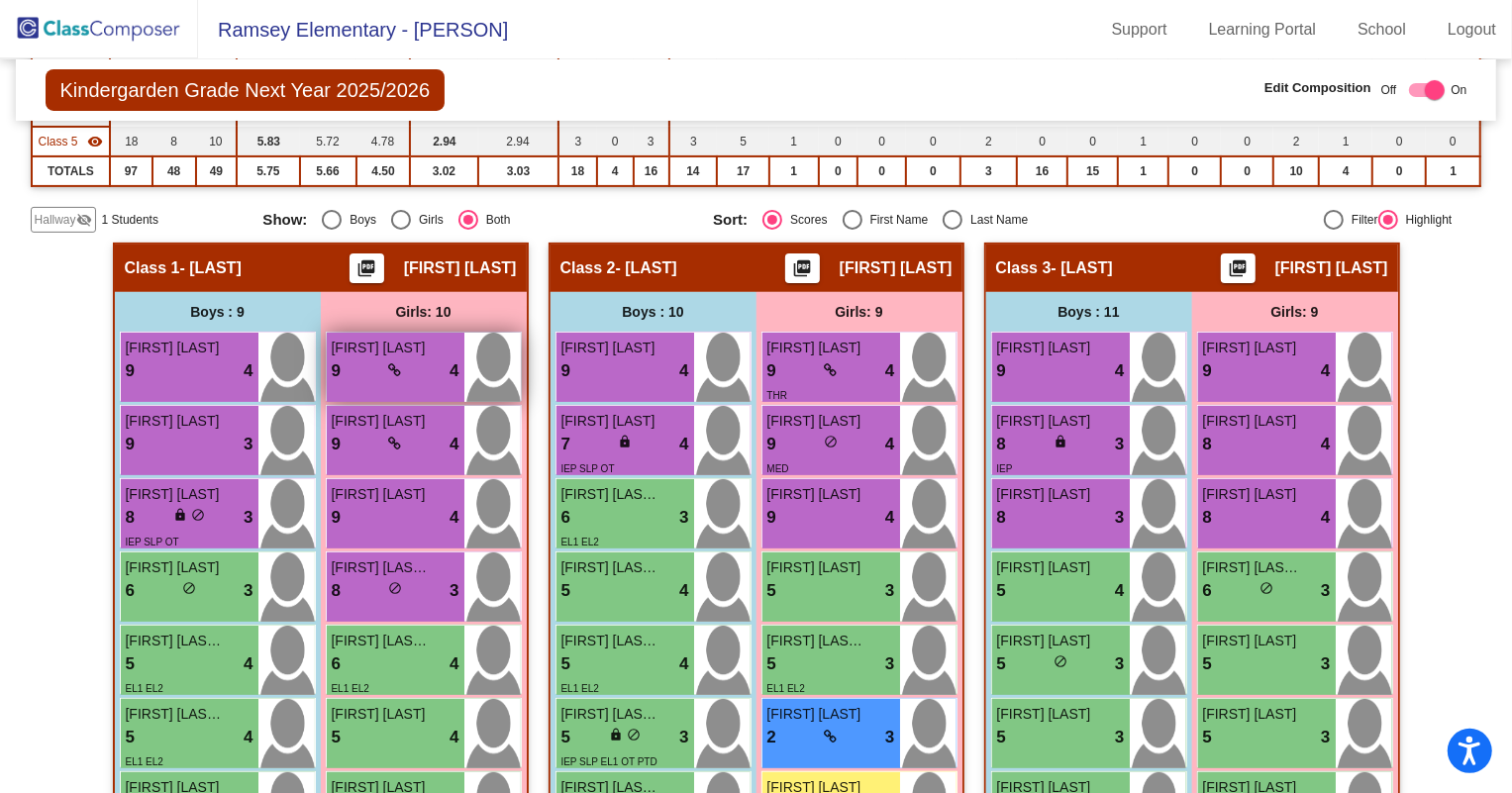 scroll, scrollTop: 0, scrollLeft: 0, axis: both 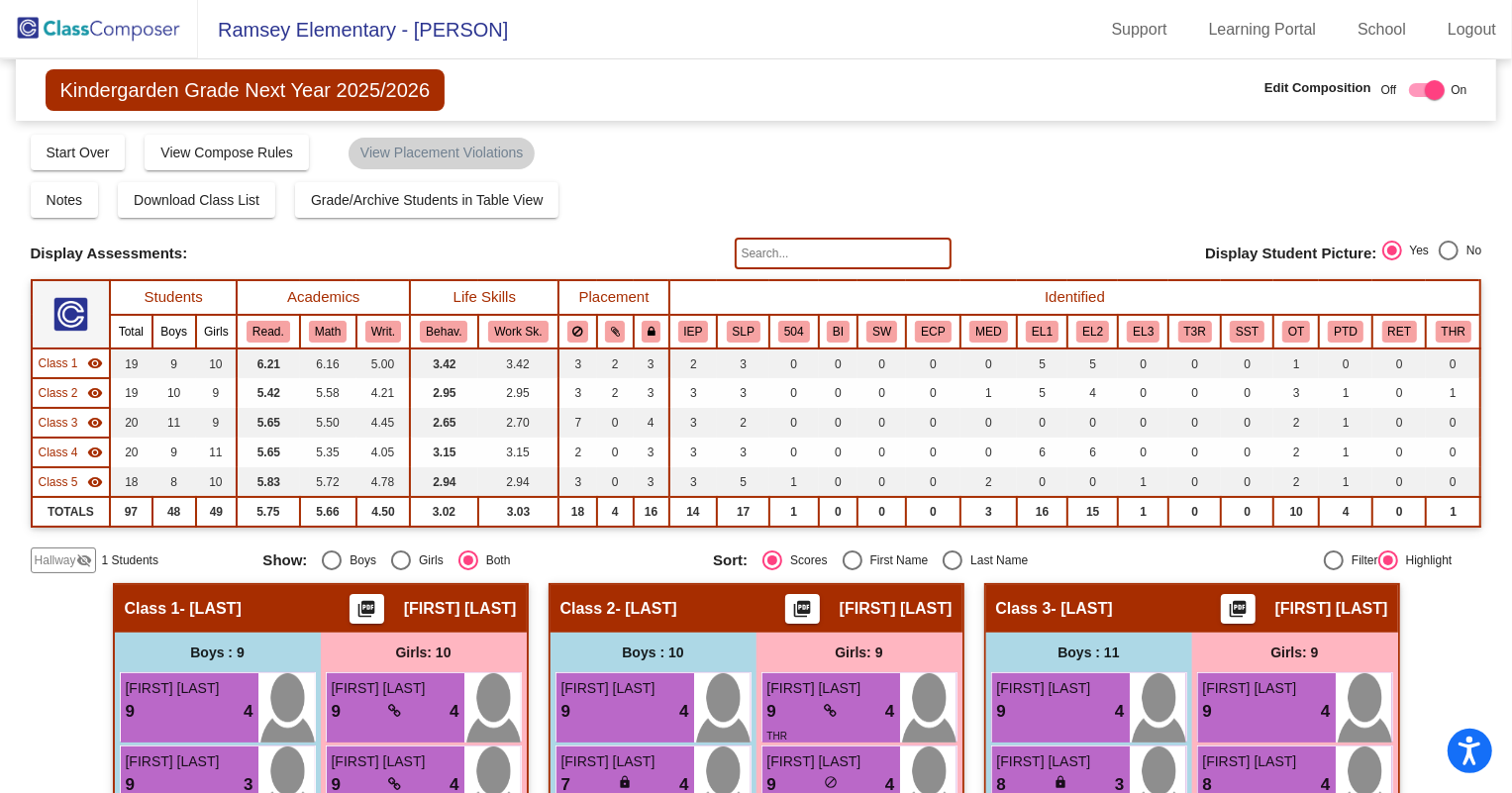 click 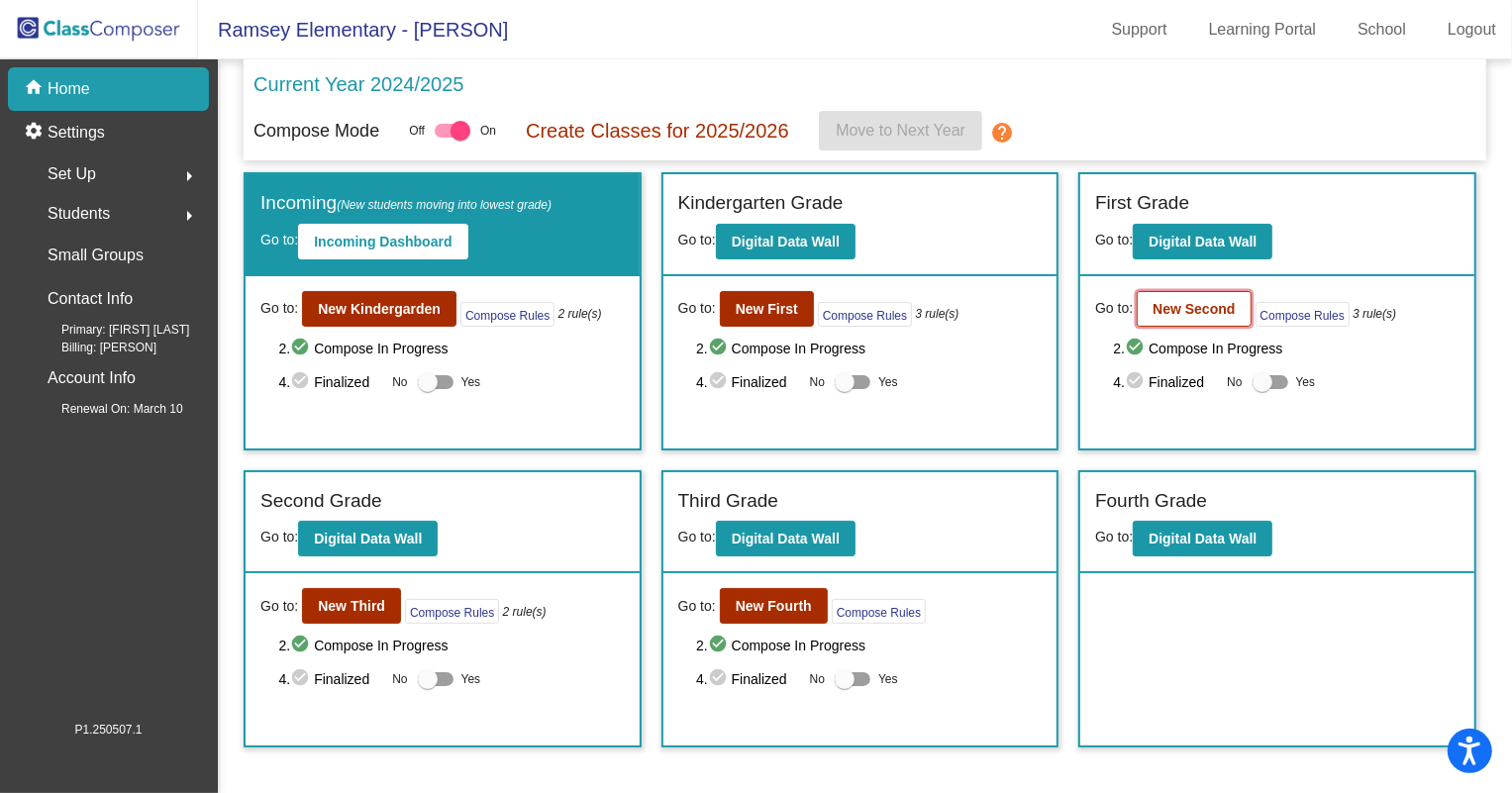 click on "New Second" 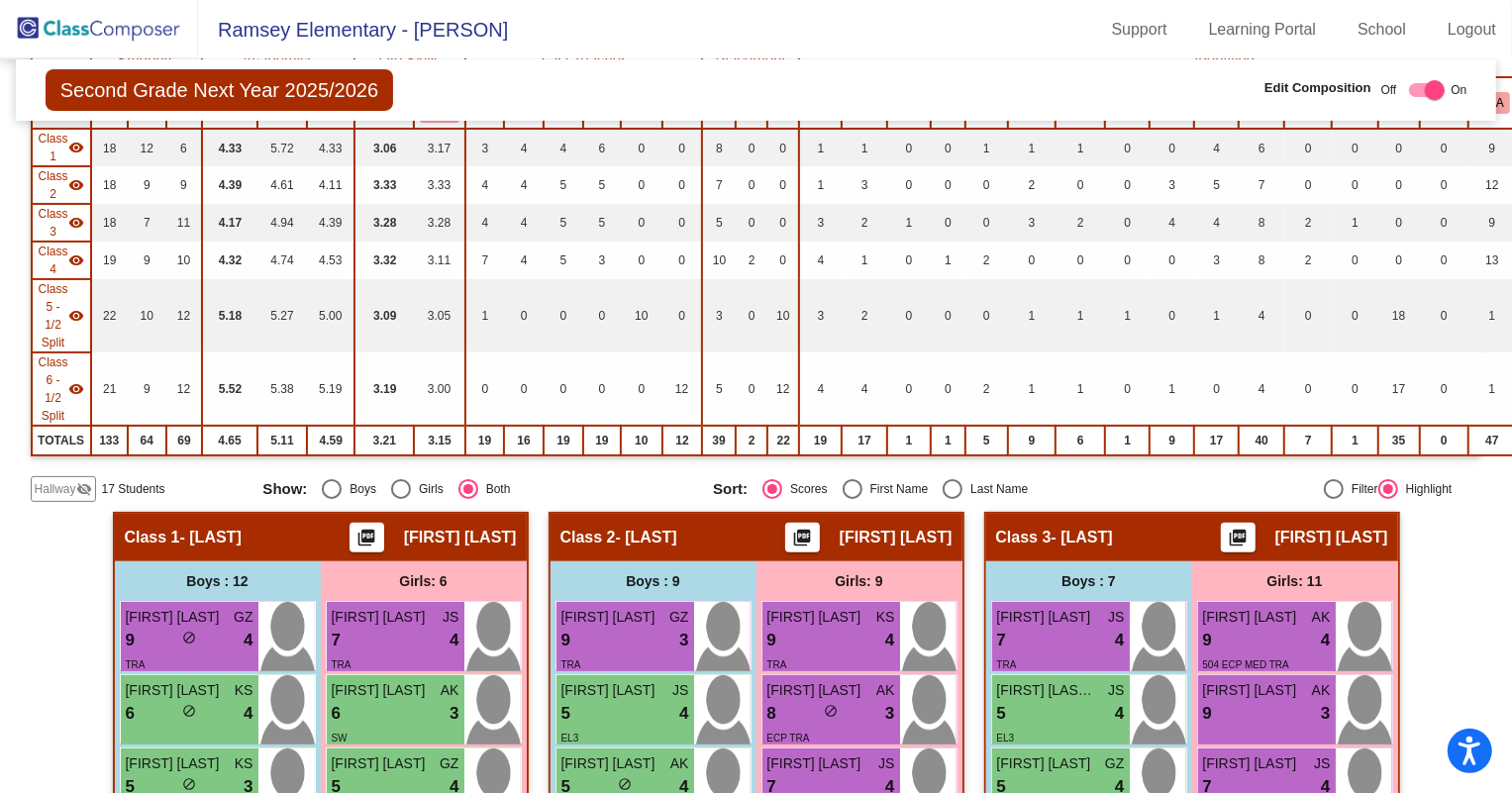 scroll, scrollTop: 269, scrollLeft: 0, axis: vertical 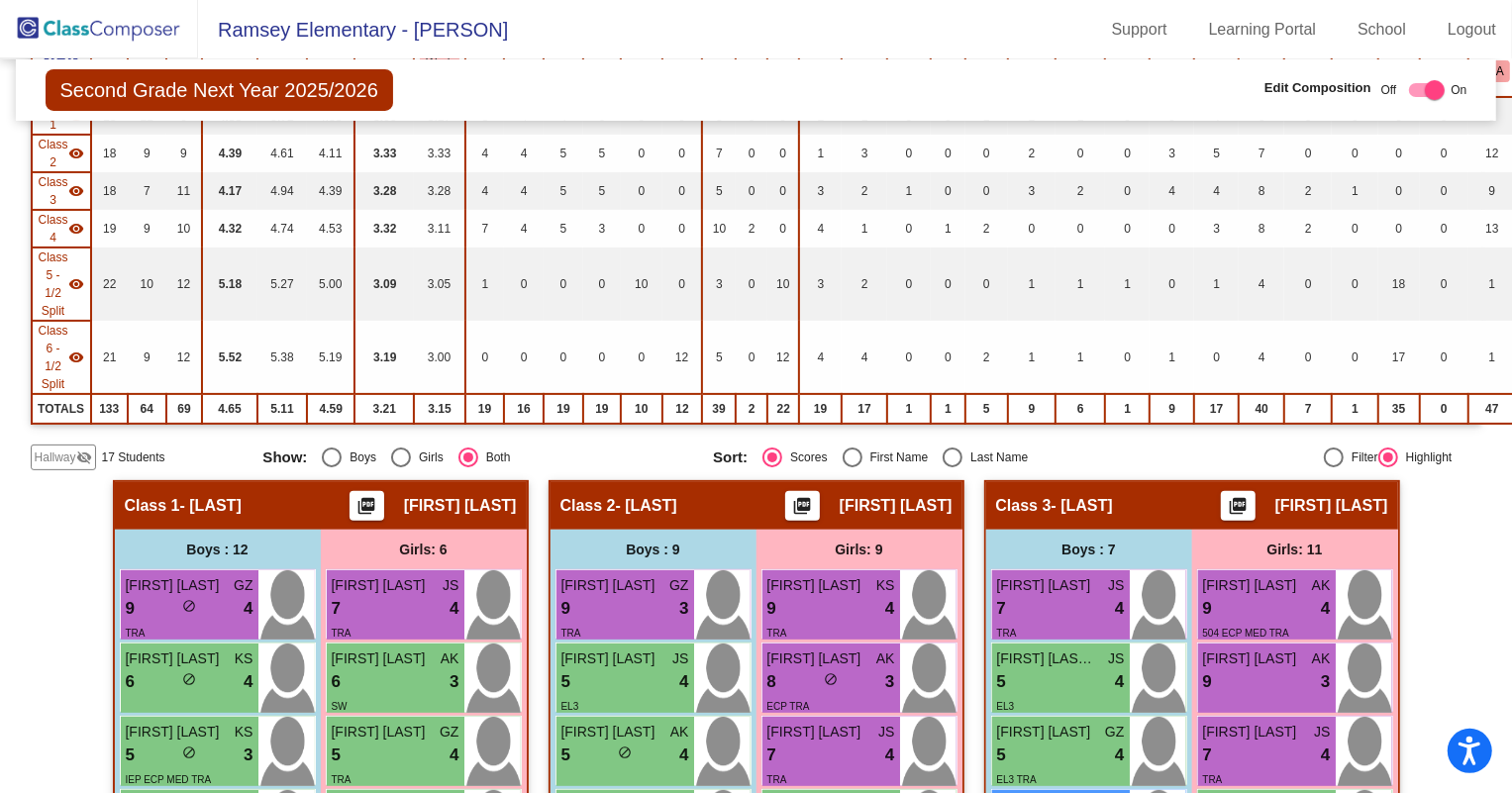 click 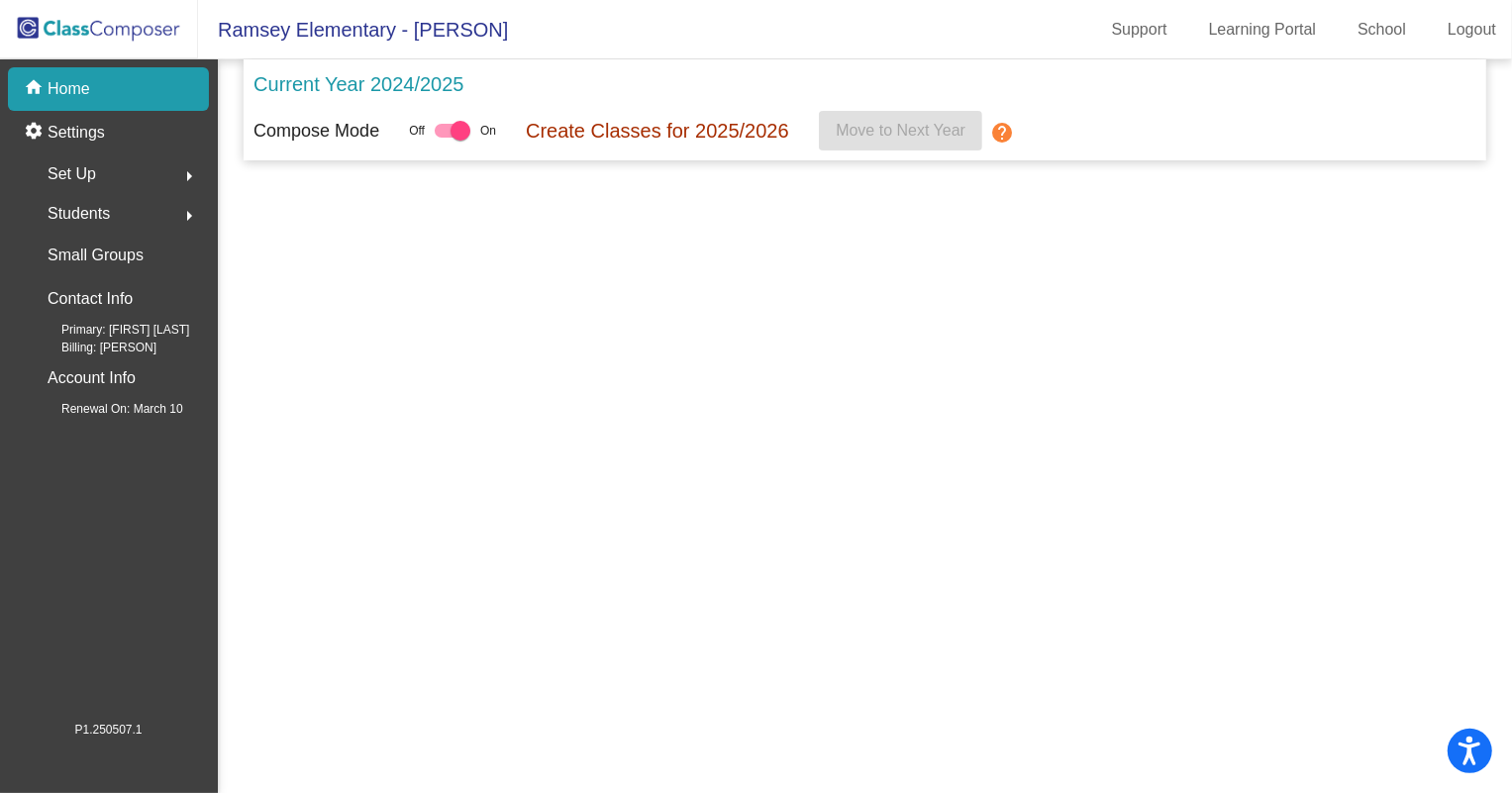 scroll, scrollTop: 0, scrollLeft: 0, axis: both 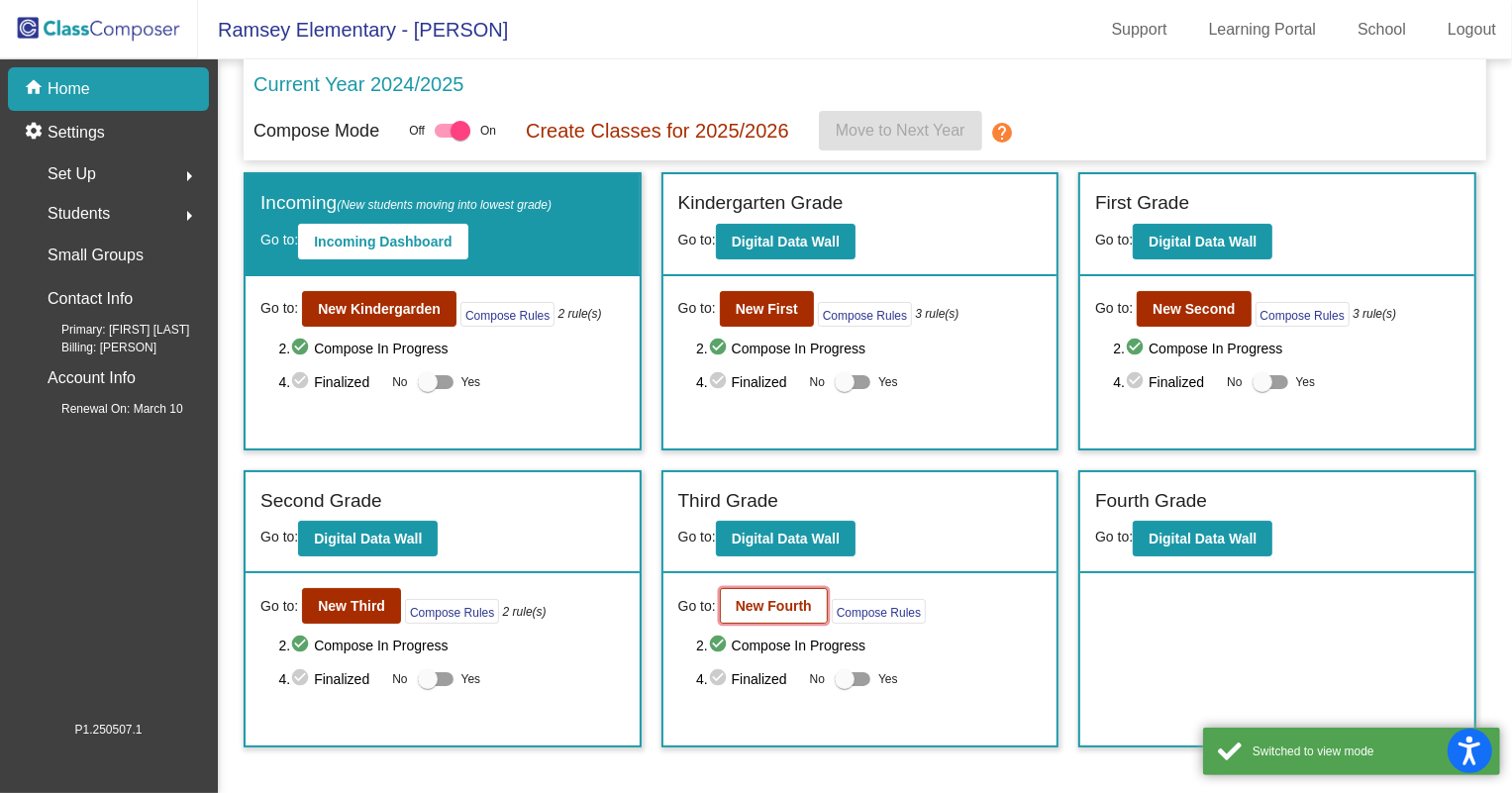 click on "New Fourth" 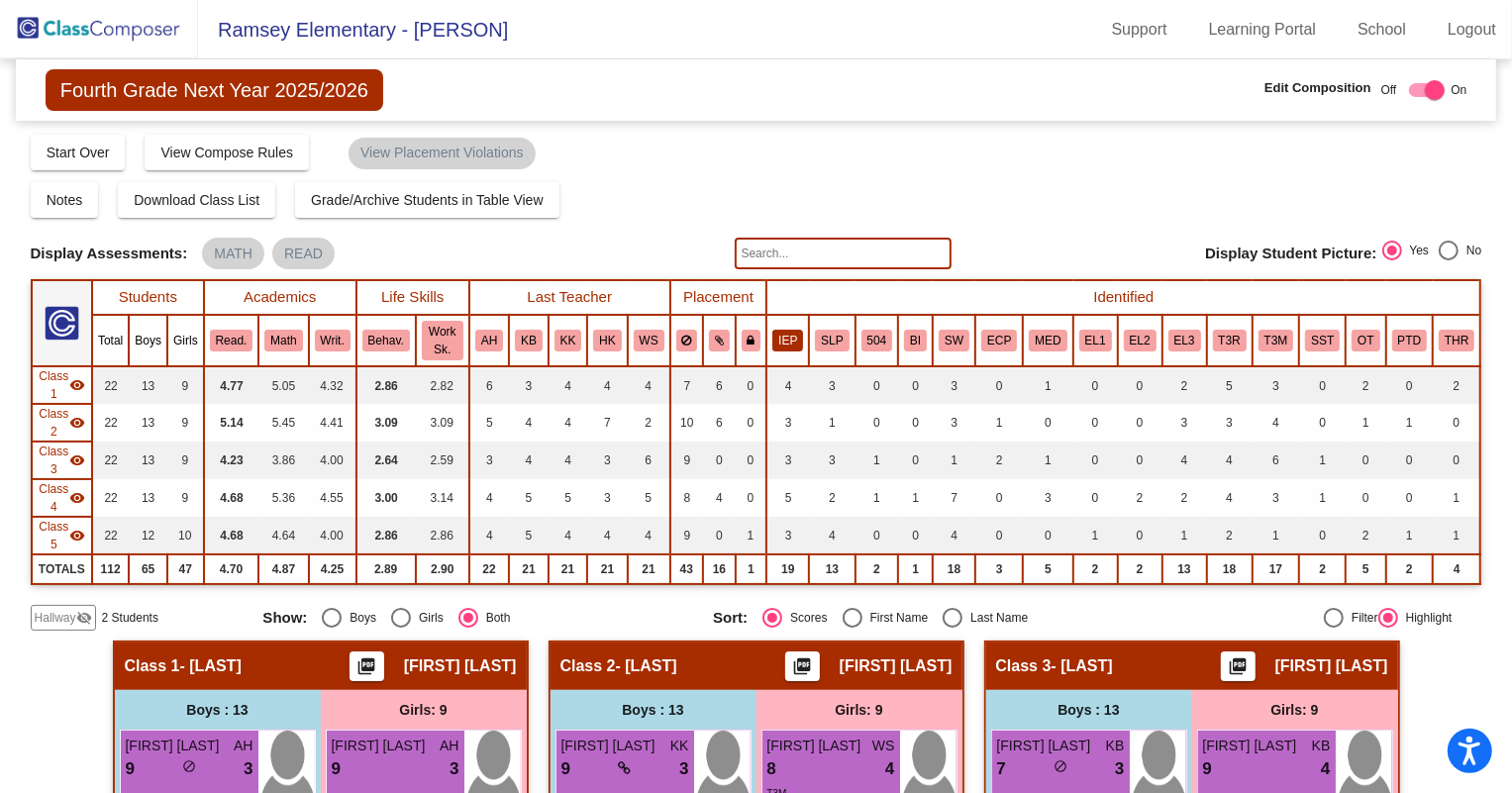 click on "IEP" 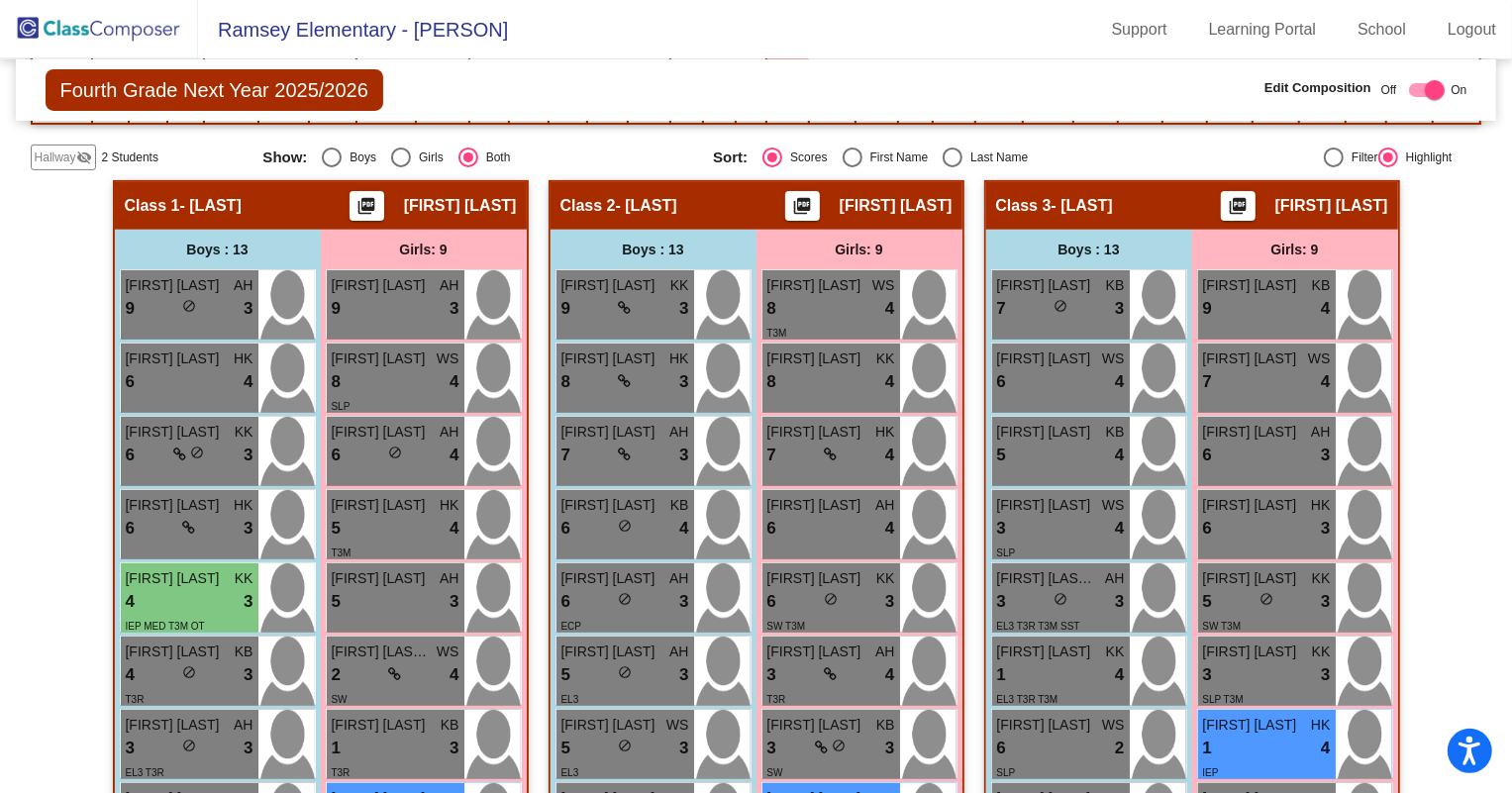 scroll, scrollTop: 0, scrollLeft: 0, axis: both 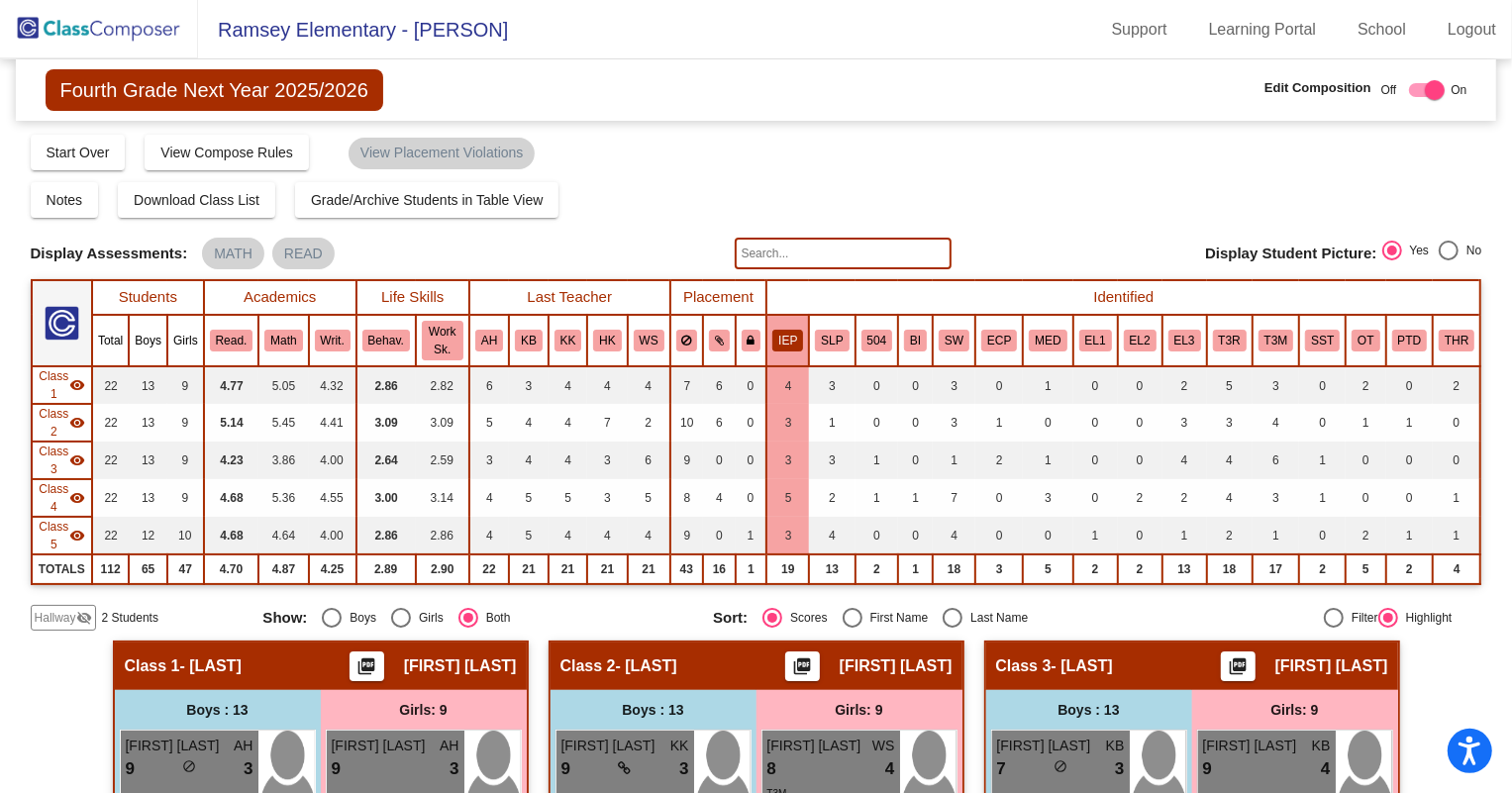 click on "IEP" 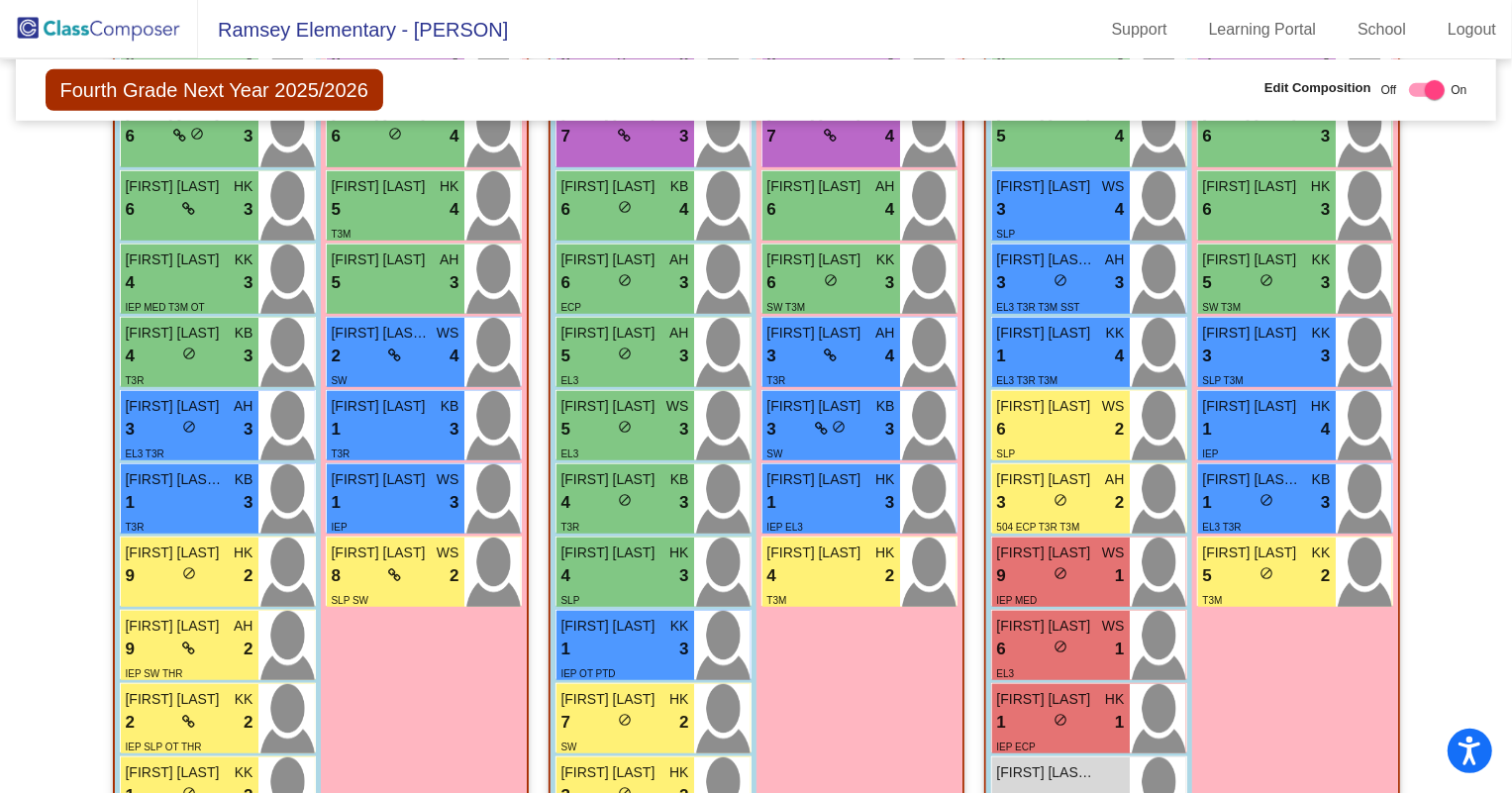 scroll, scrollTop: 990, scrollLeft: 0, axis: vertical 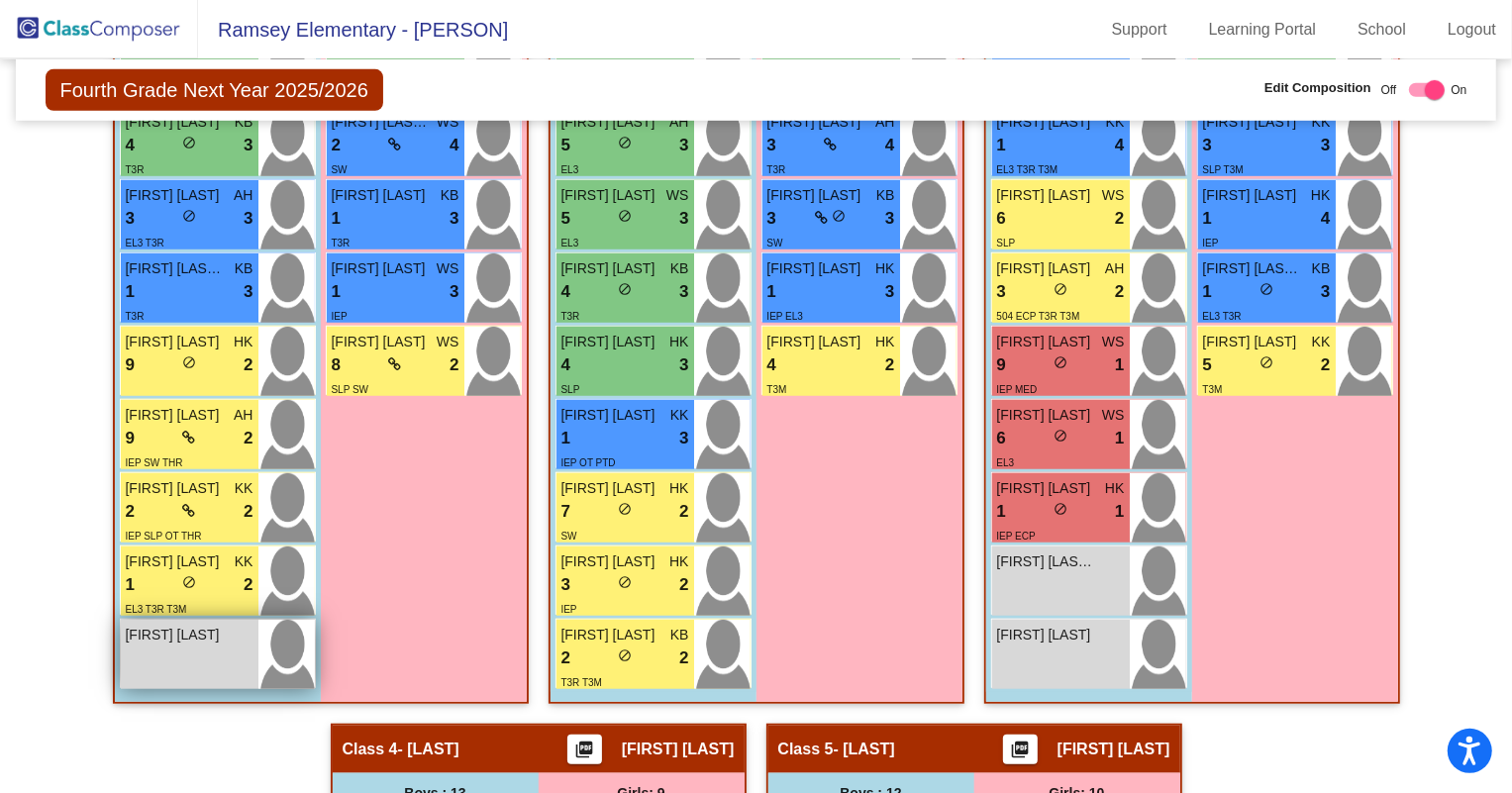 click on "[FIRST] [LAST] lock do_not_disturb_alt" at bounding box center [189, 654] 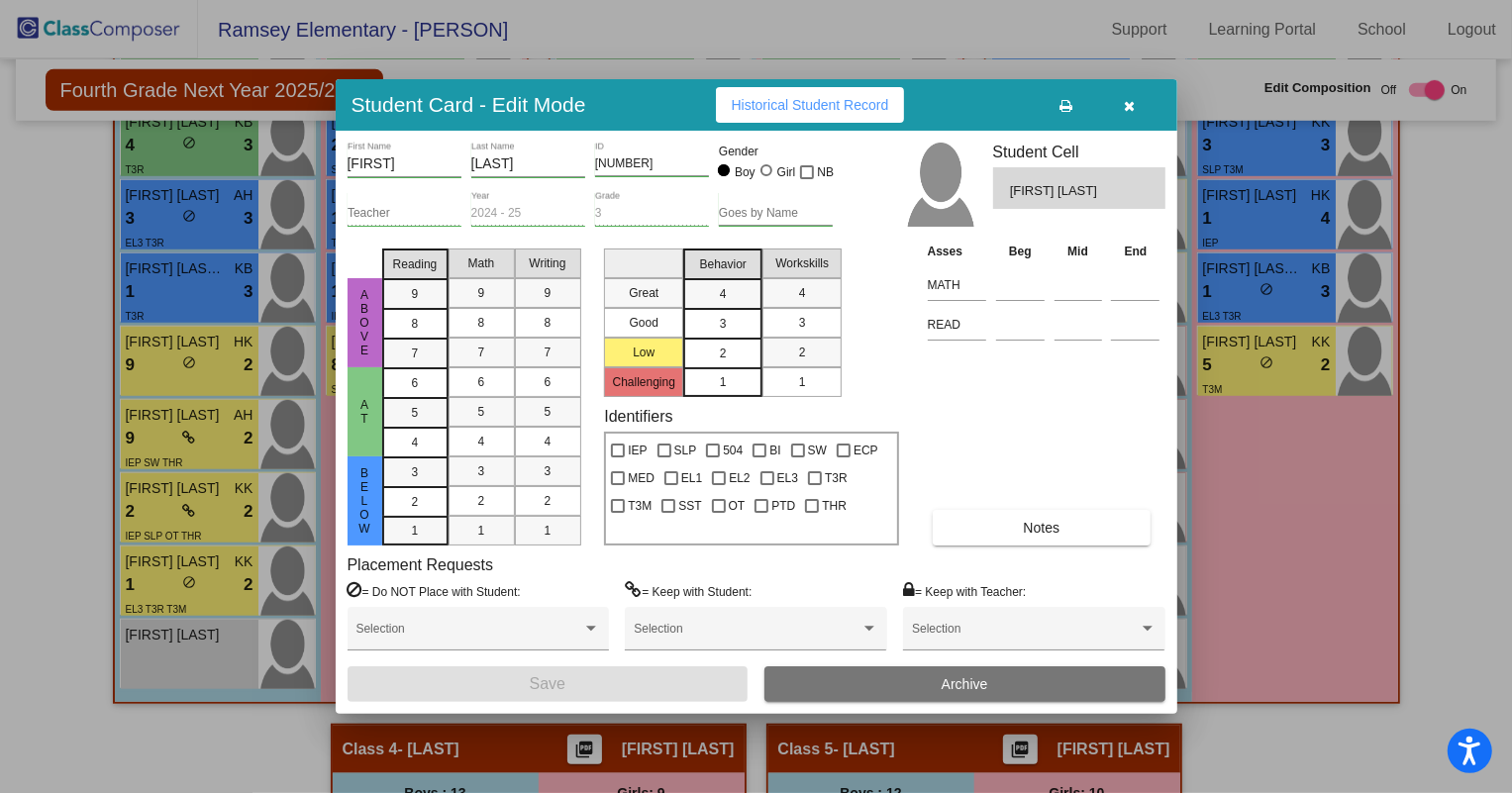click on "2" at bounding box center [723, 353] 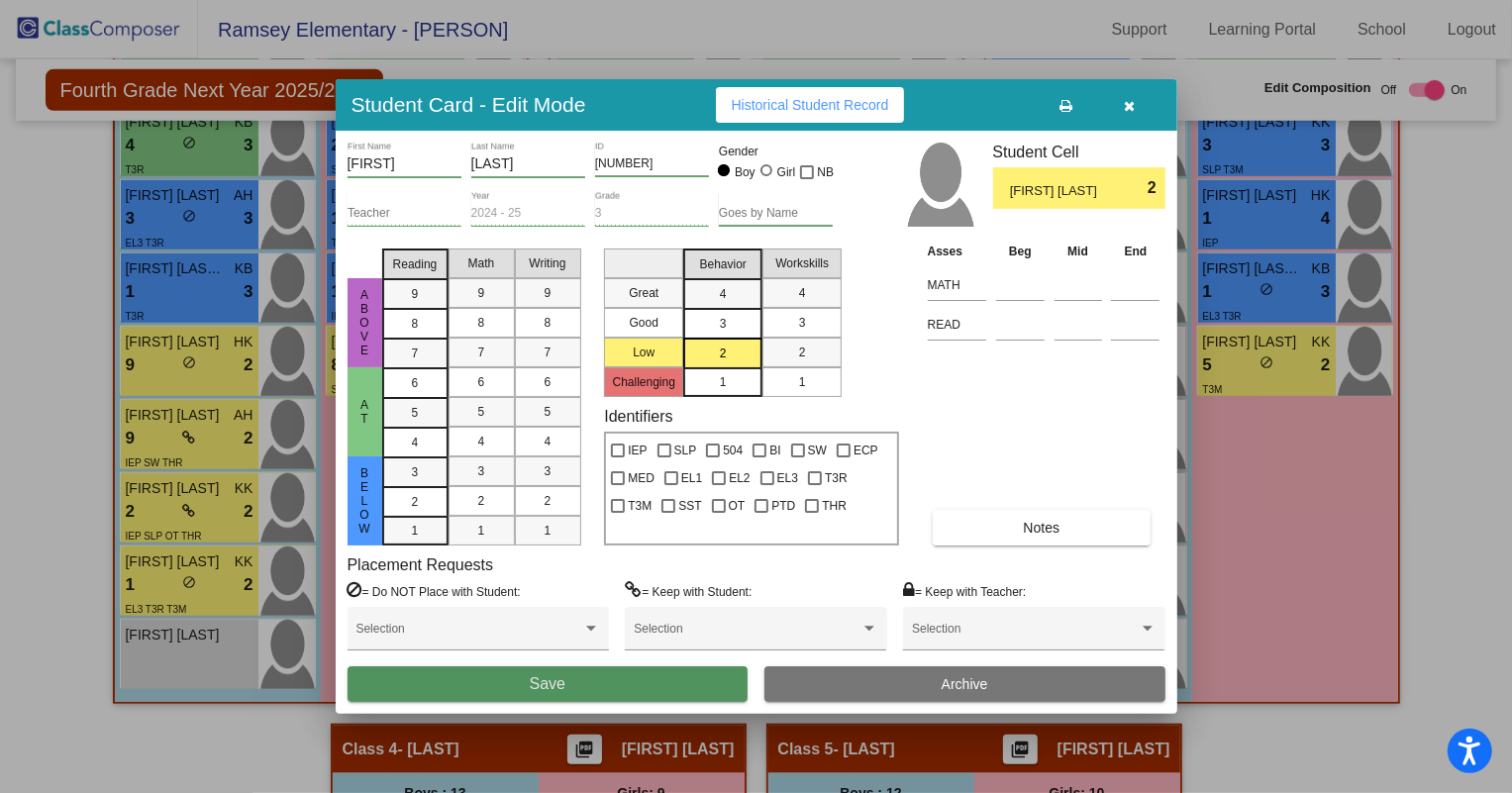 click on "Save" at bounding box center [548, 684] 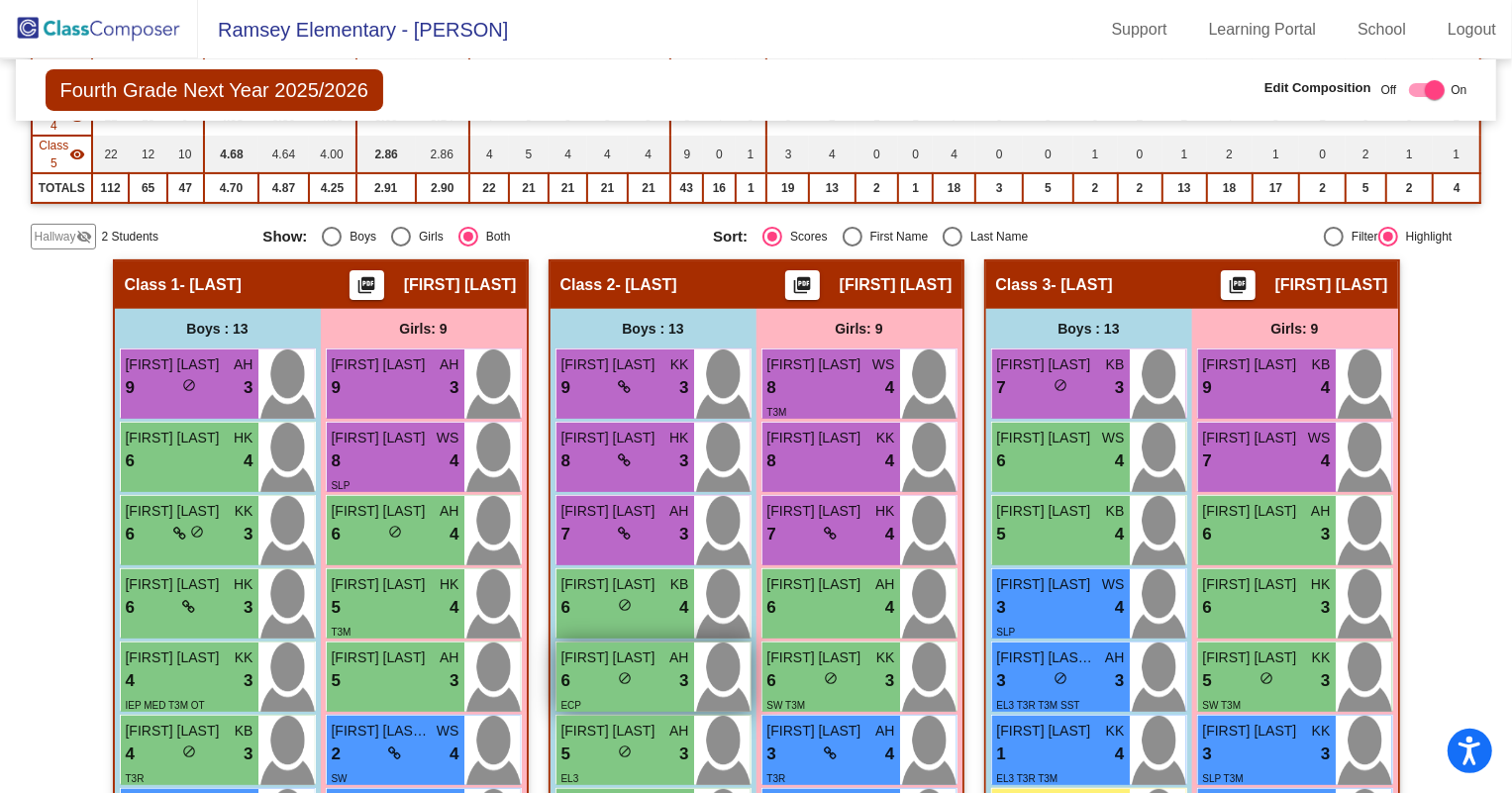 scroll, scrollTop: 370, scrollLeft: 0, axis: vertical 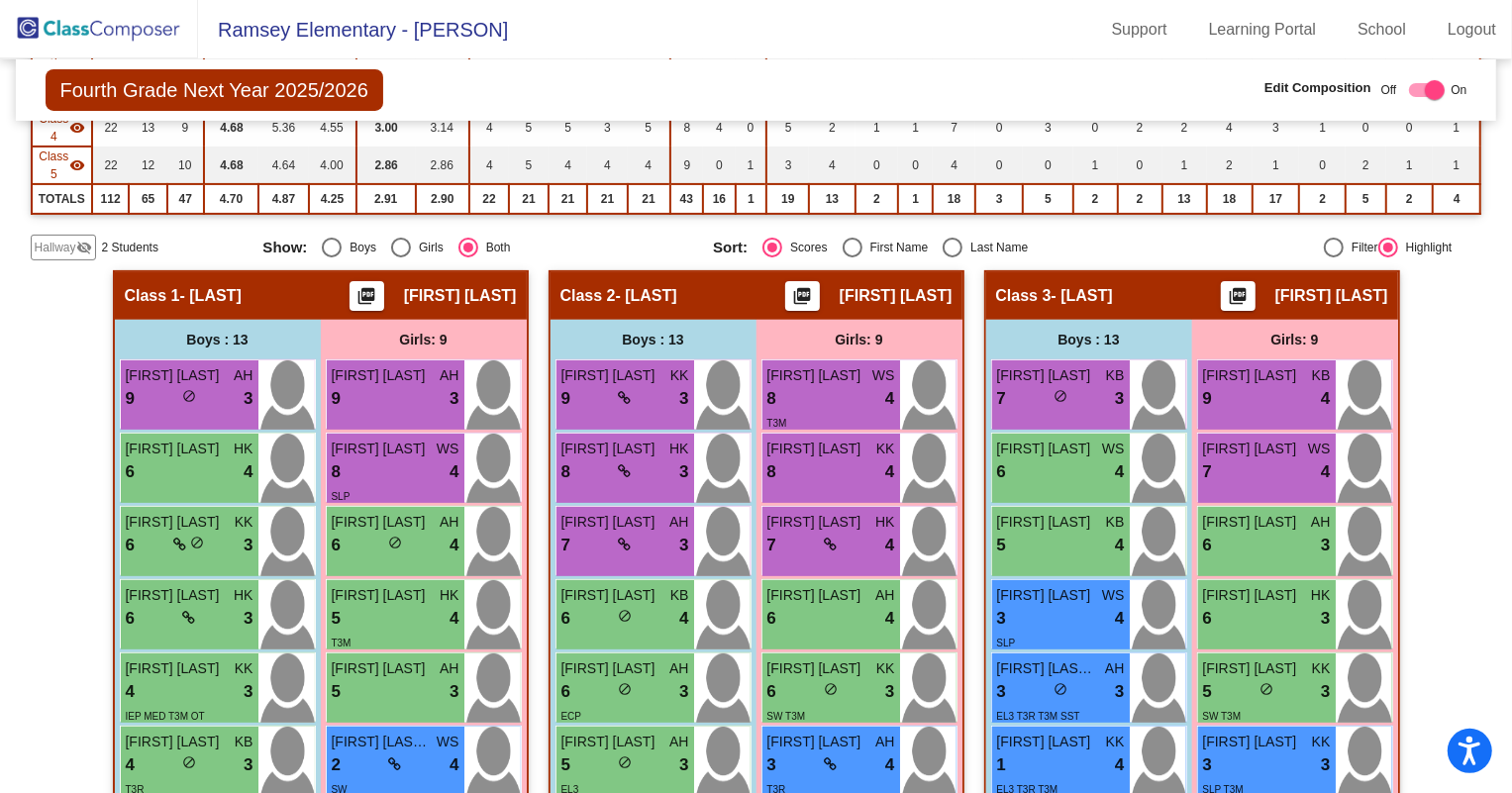 click 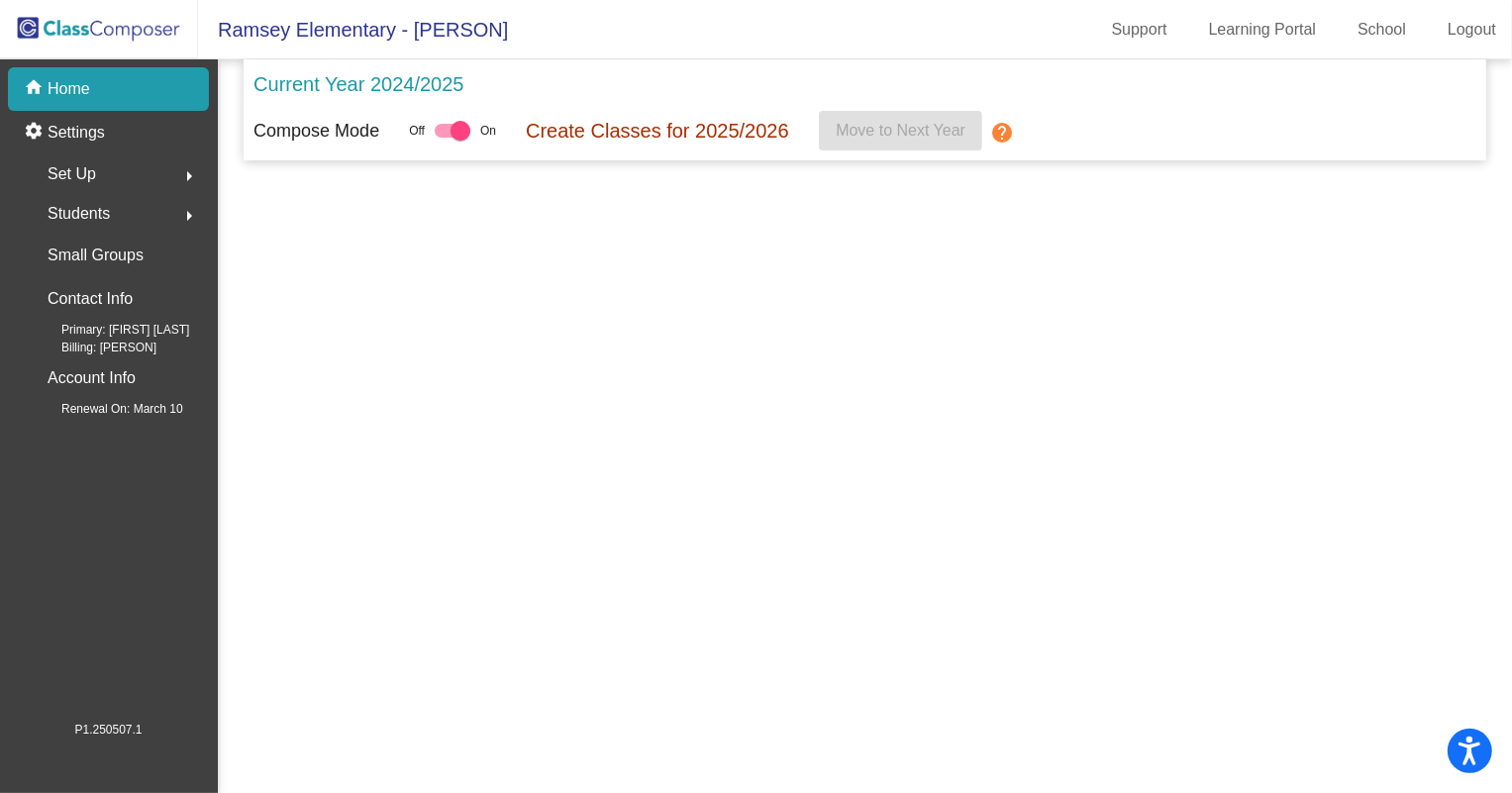 scroll, scrollTop: 0, scrollLeft: 0, axis: both 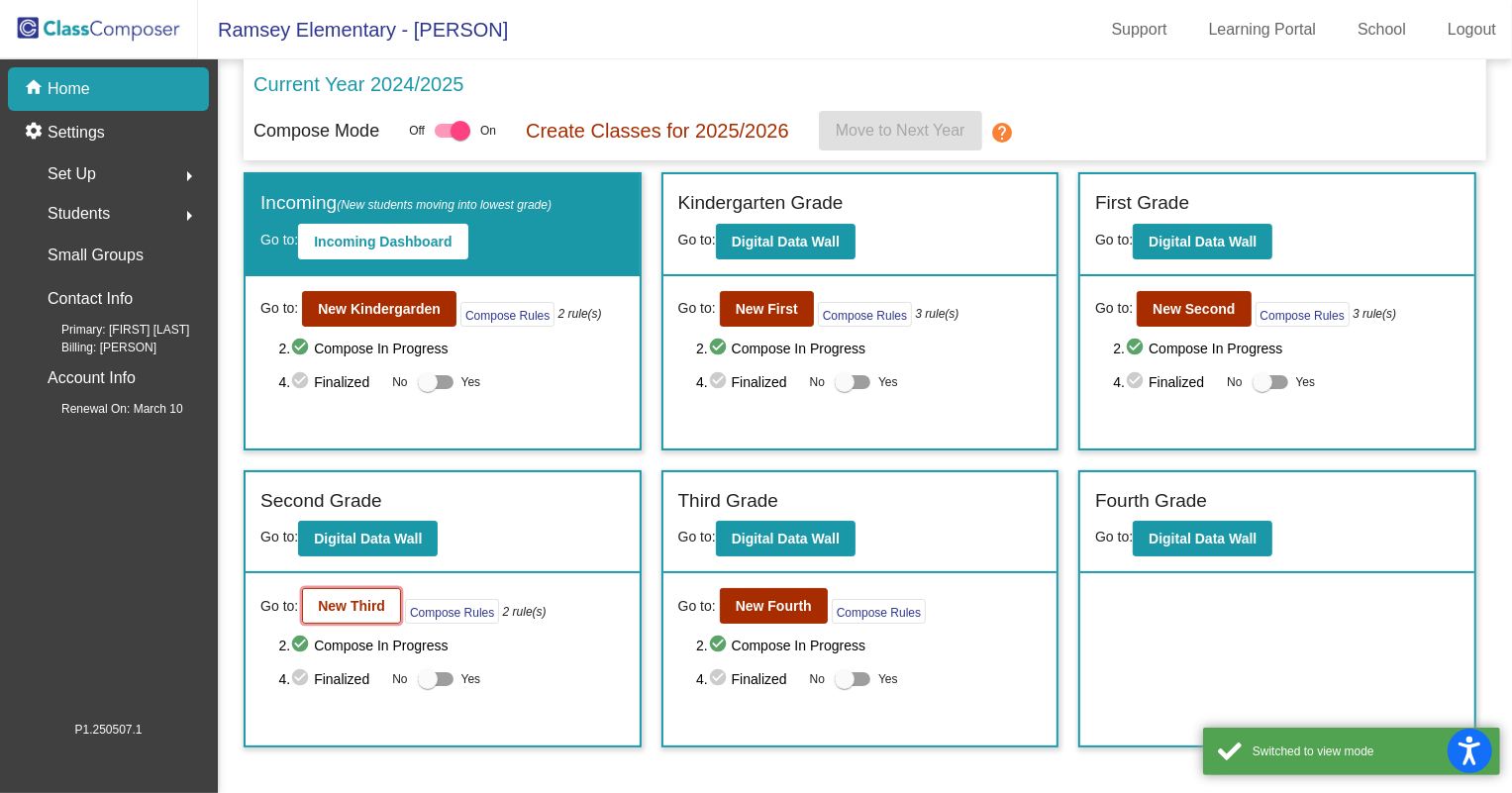click on "New Third" 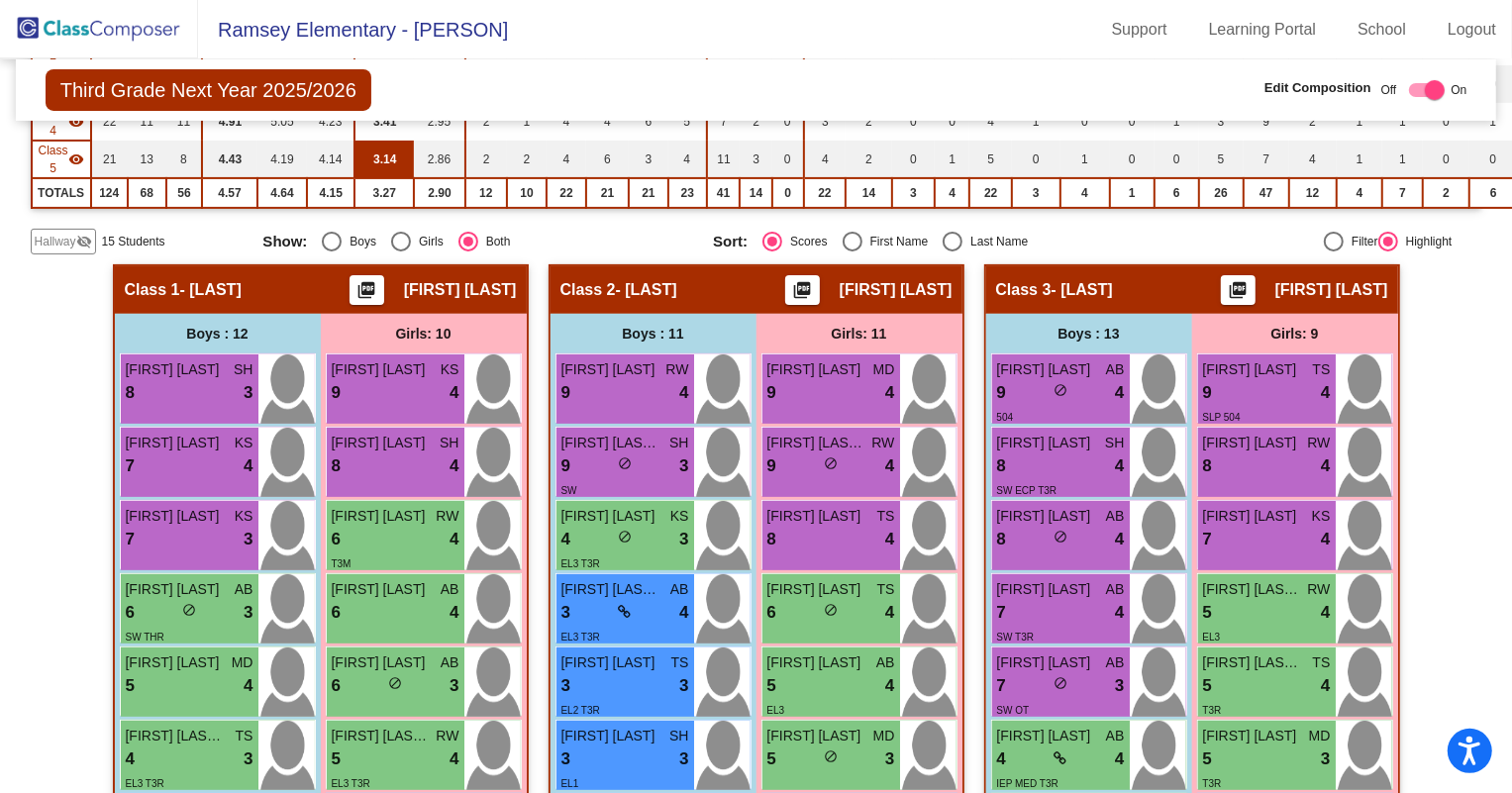 scroll, scrollTop: 0, scrollLeft: 0, axis: both 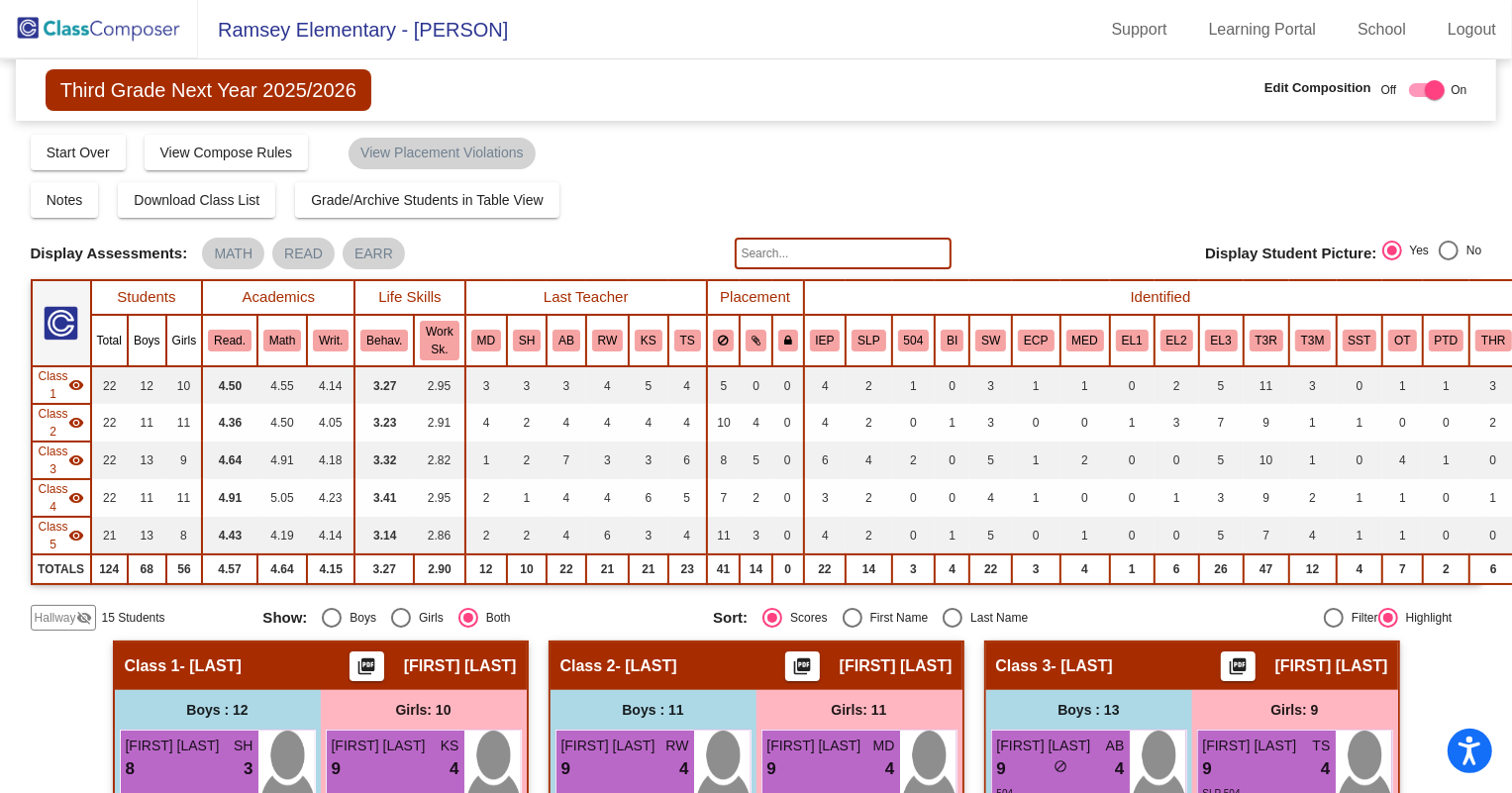 click 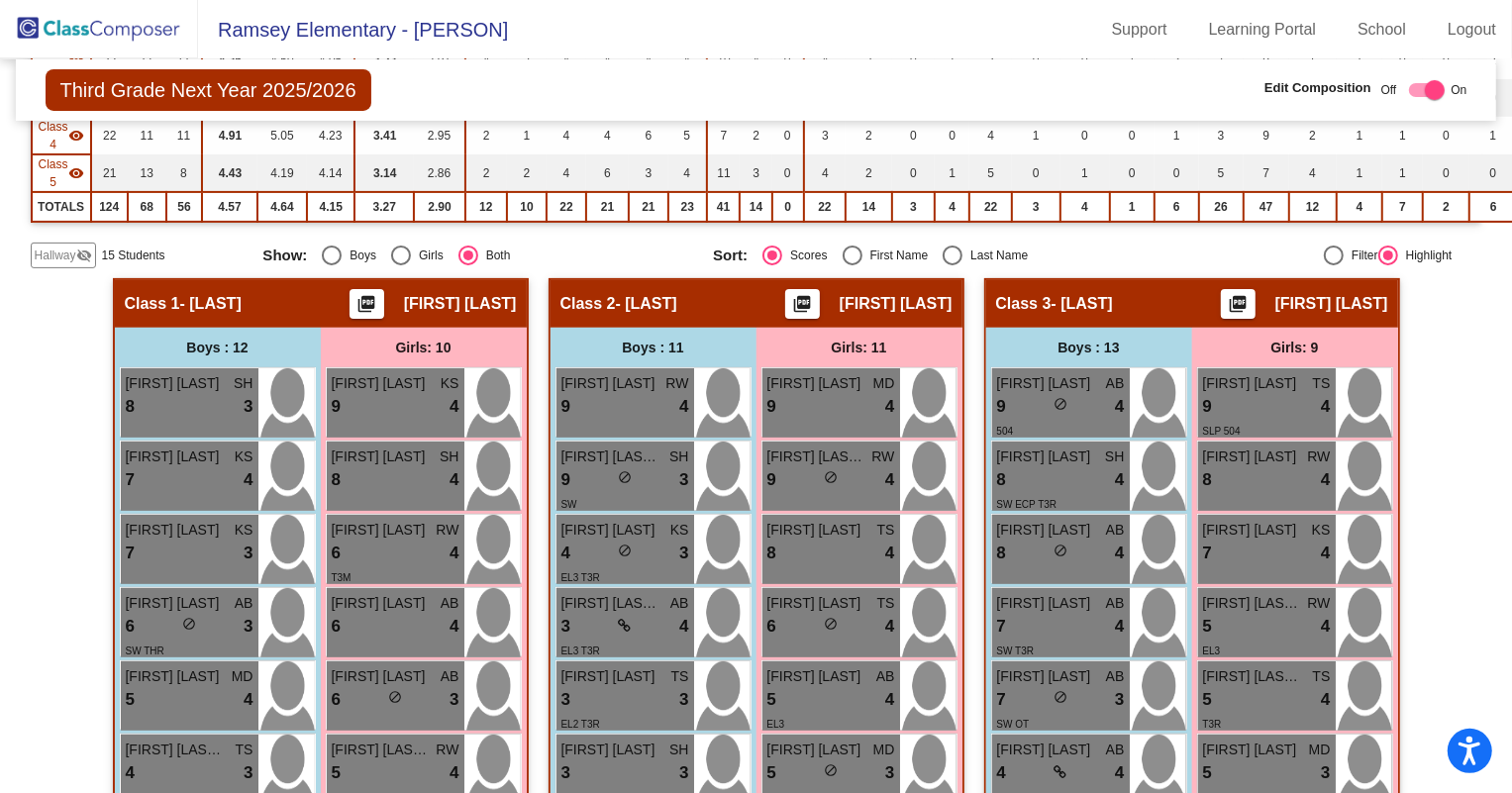 scroll, scrollTop: 359, scrollLeft: 0, axis: vertical 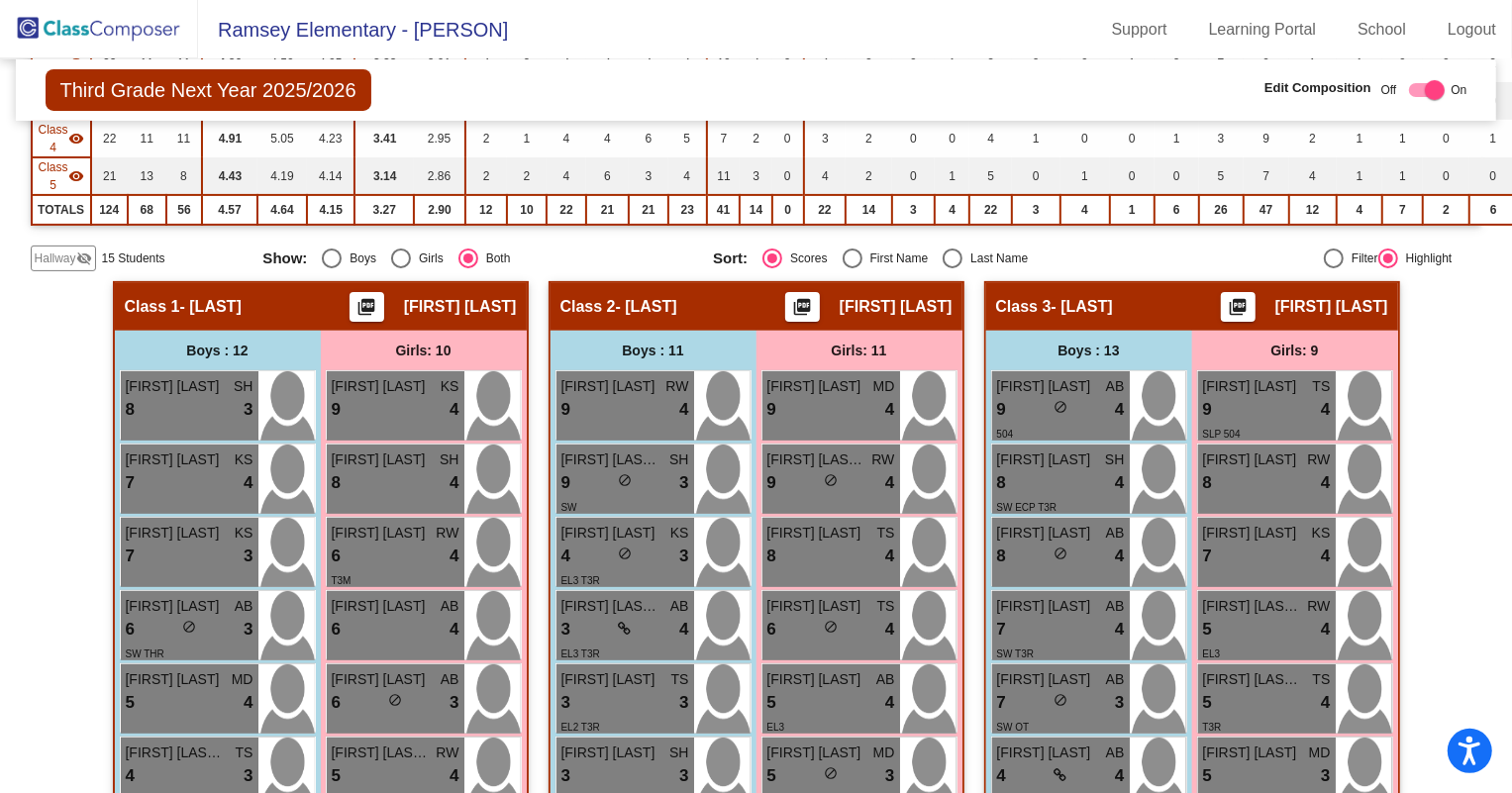 click on "Hallway" 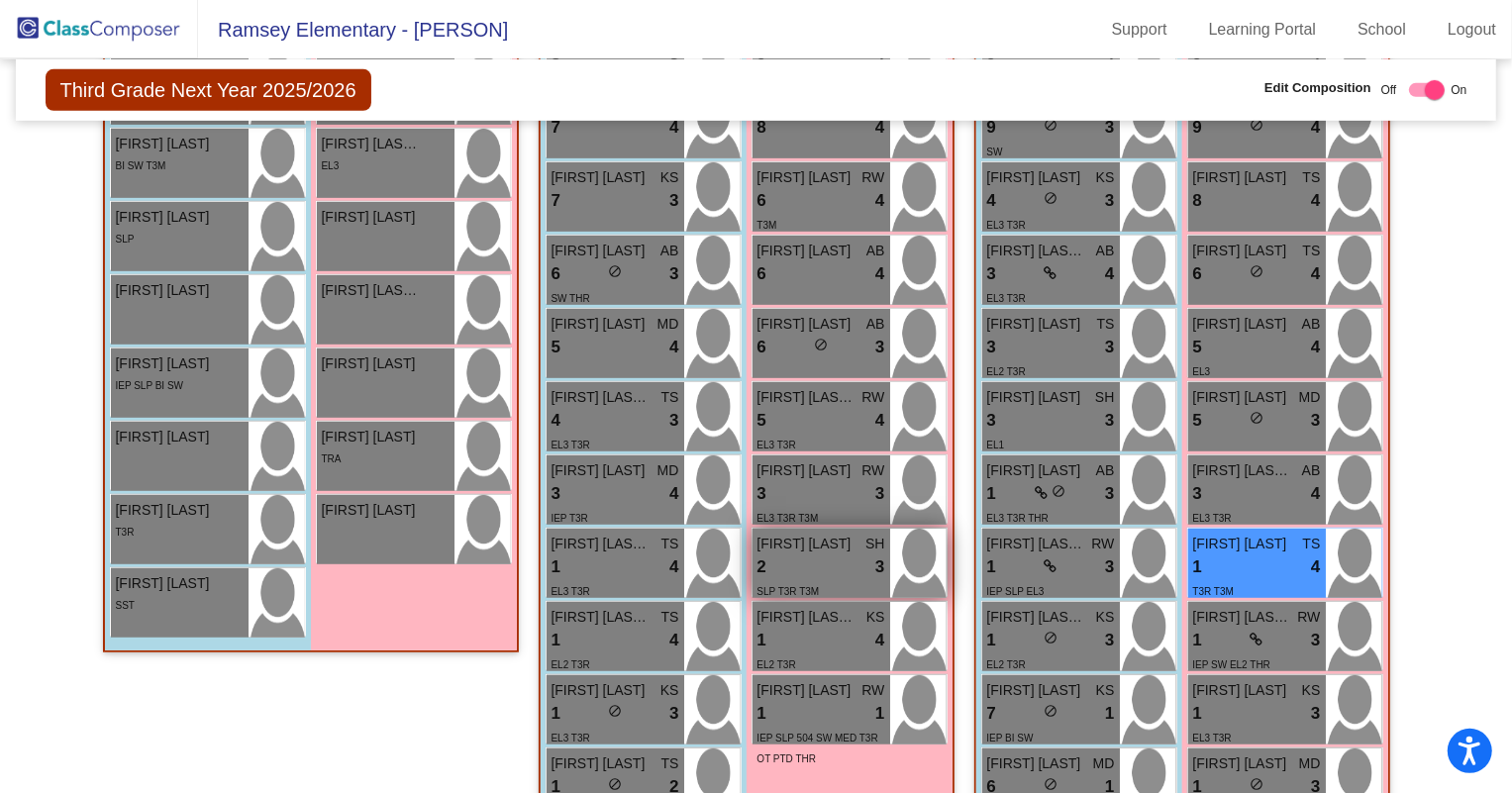 scroll, scrollTop: 720, scrollLeft: 0, axis: vertical 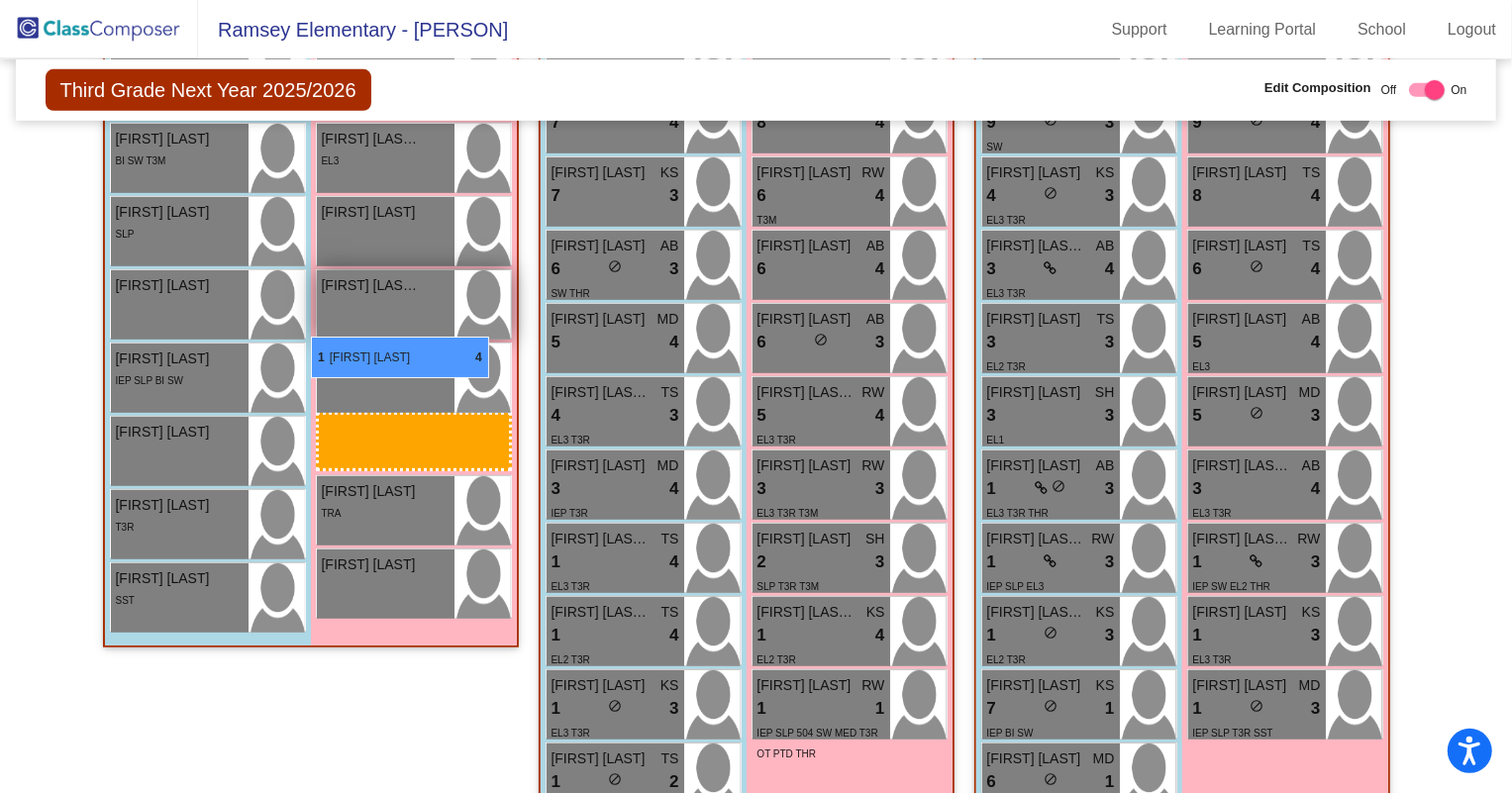 drag, startPoint x: 1216, startPoint y: 564, endPoint x: 311, endPoint y: 337, distance: 933.03483 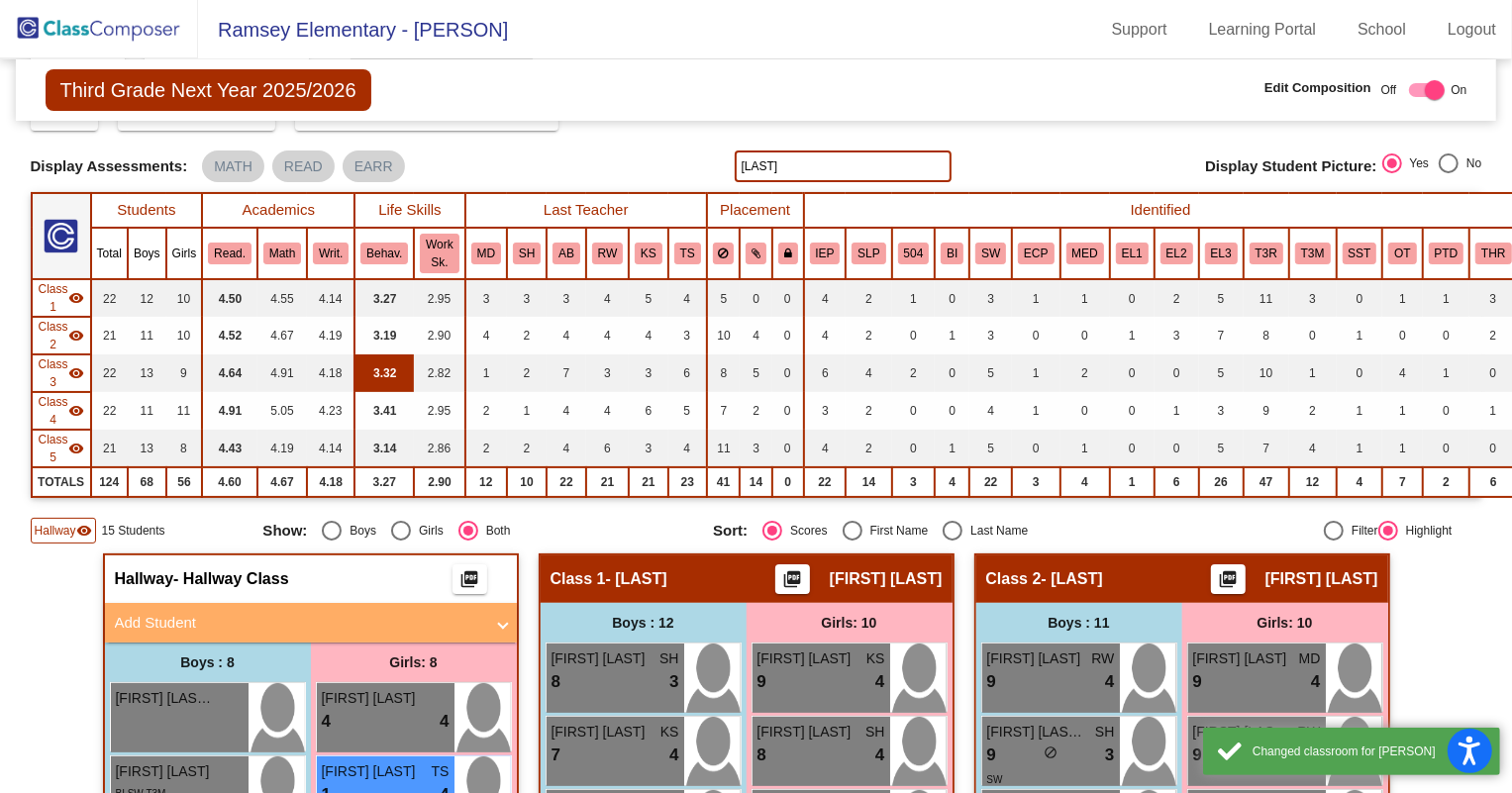 scroll, scrollTop: 0, scrollLeft: 0, axis: both 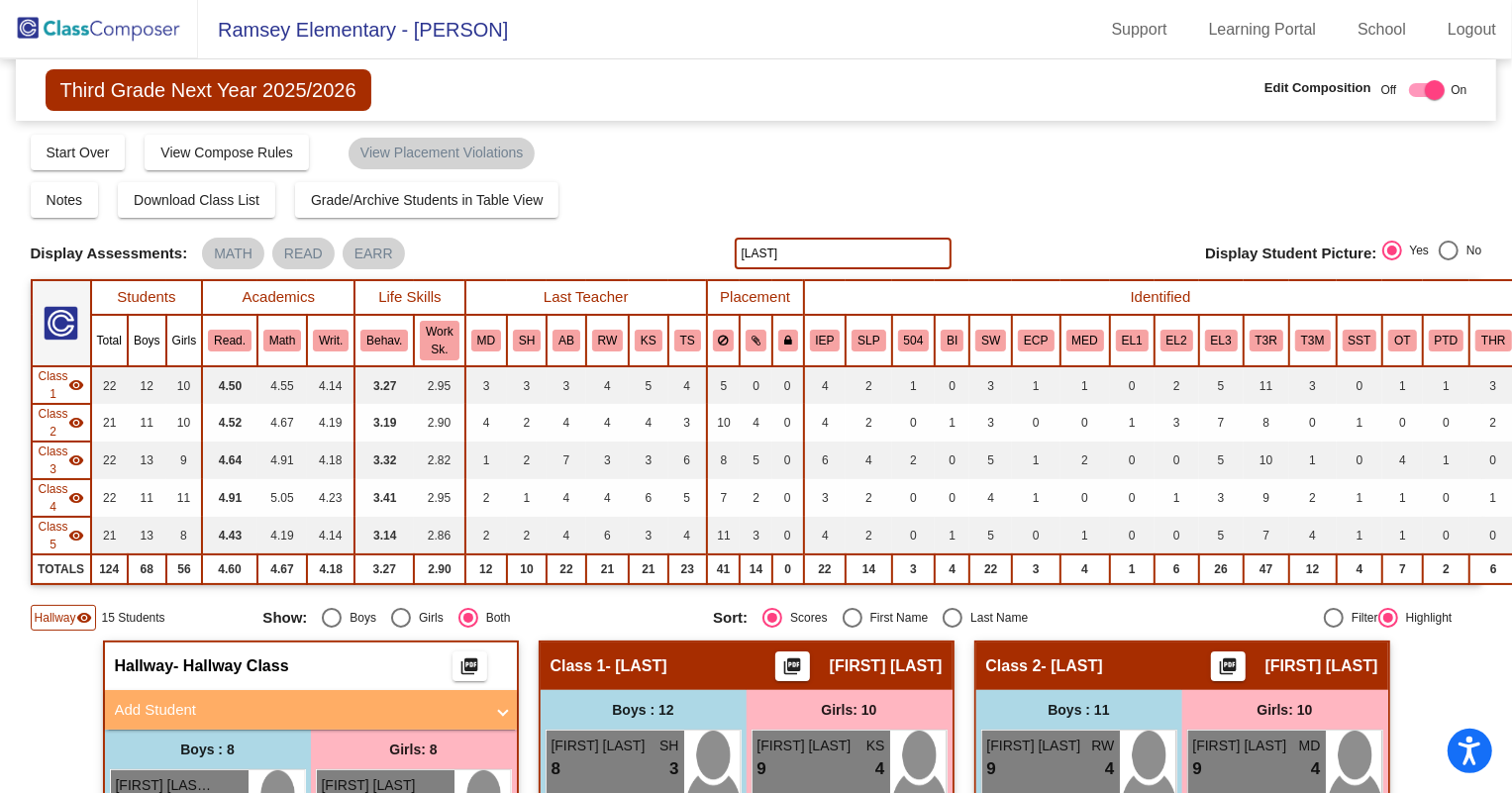 drag, startPoint x: 788, startPoint y: 251, endPoint x: 639, endPoint y: 254, distance: 149.0302 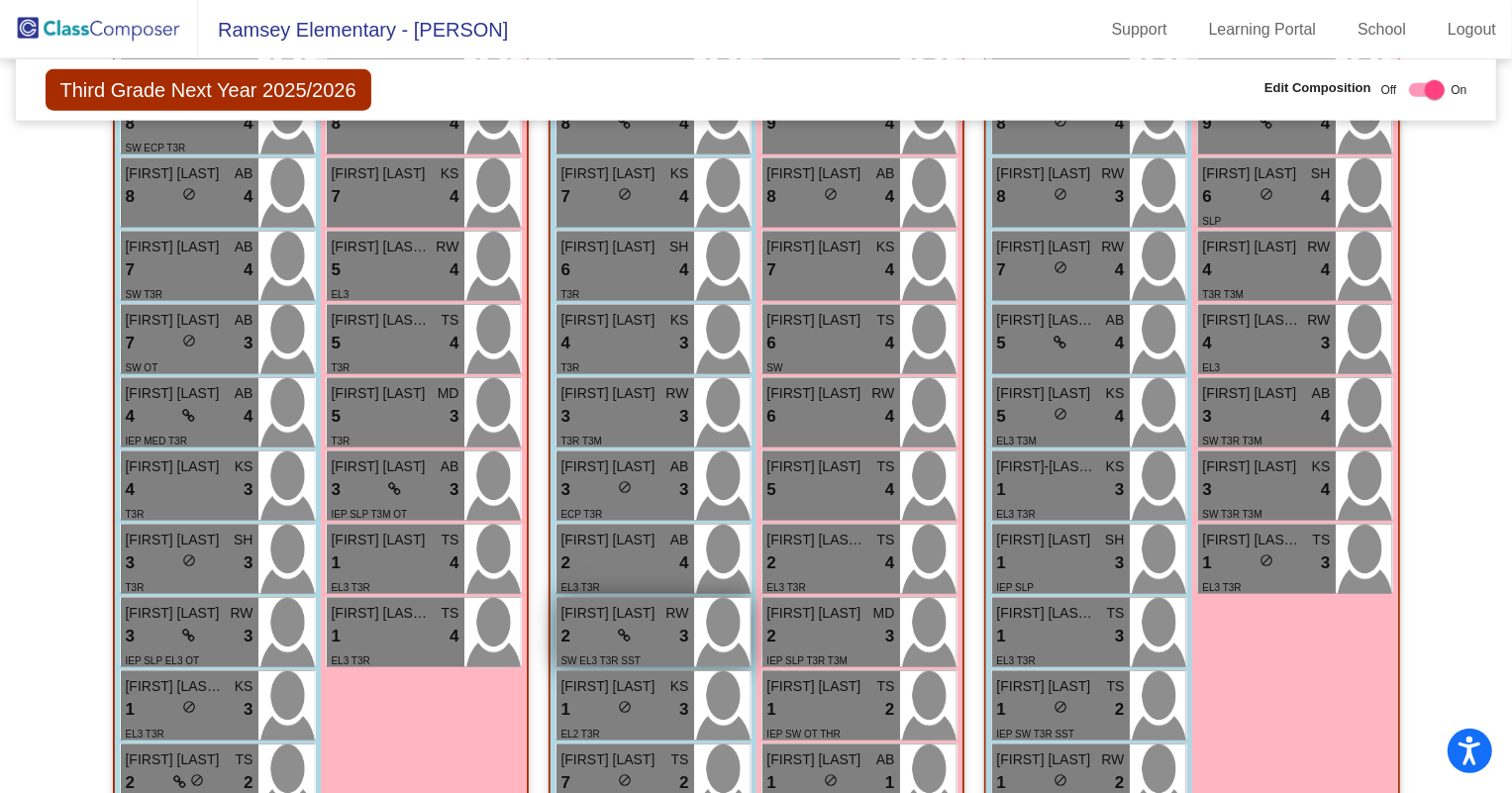 scroll, scrollTop: 1928, scrollLeft: 0, axis: vertical 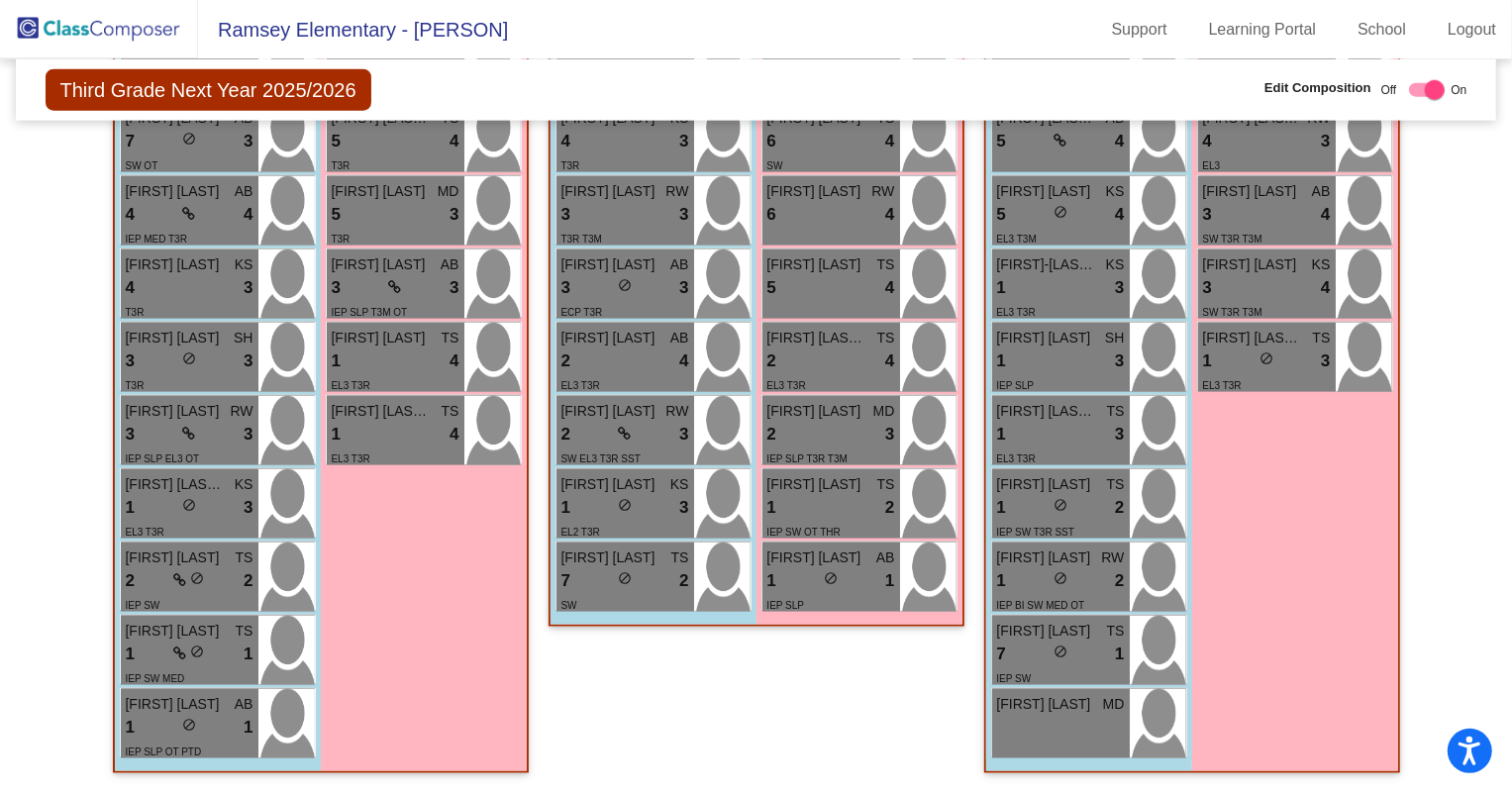 type on "Puentes" 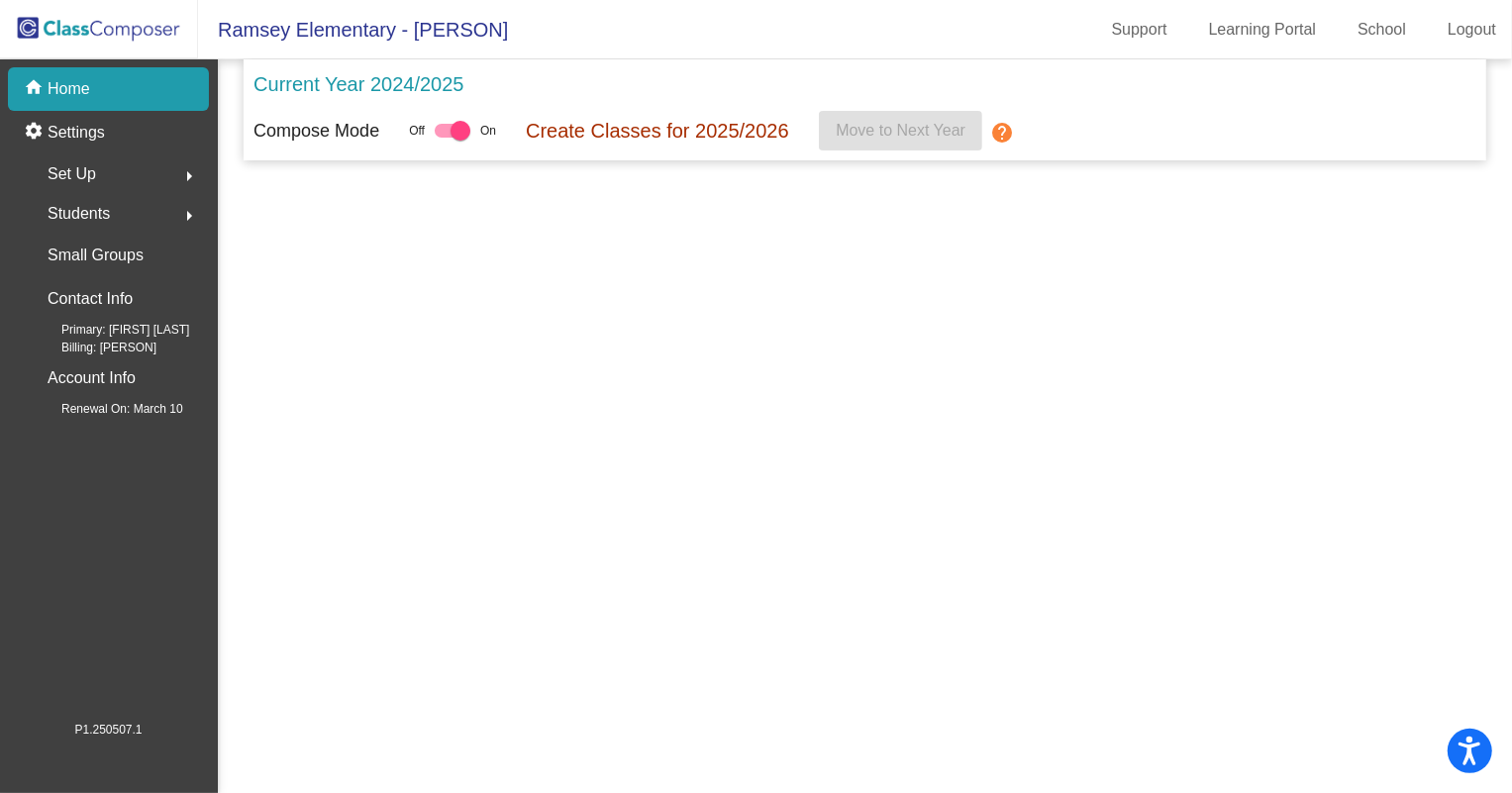 scroll, scrollTop: 0, scrollLeft: 0, axis: both 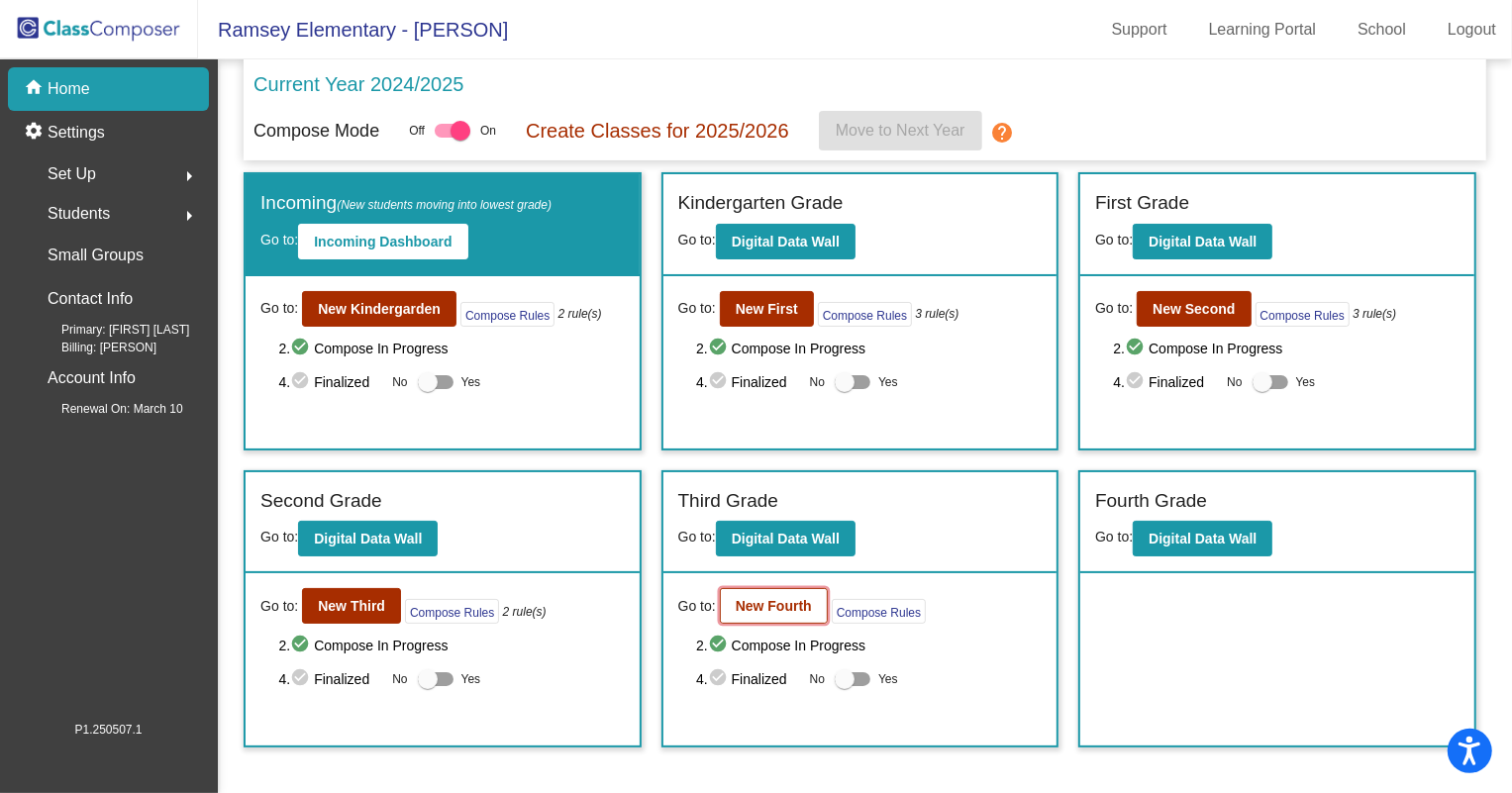 click on "New Fourth" 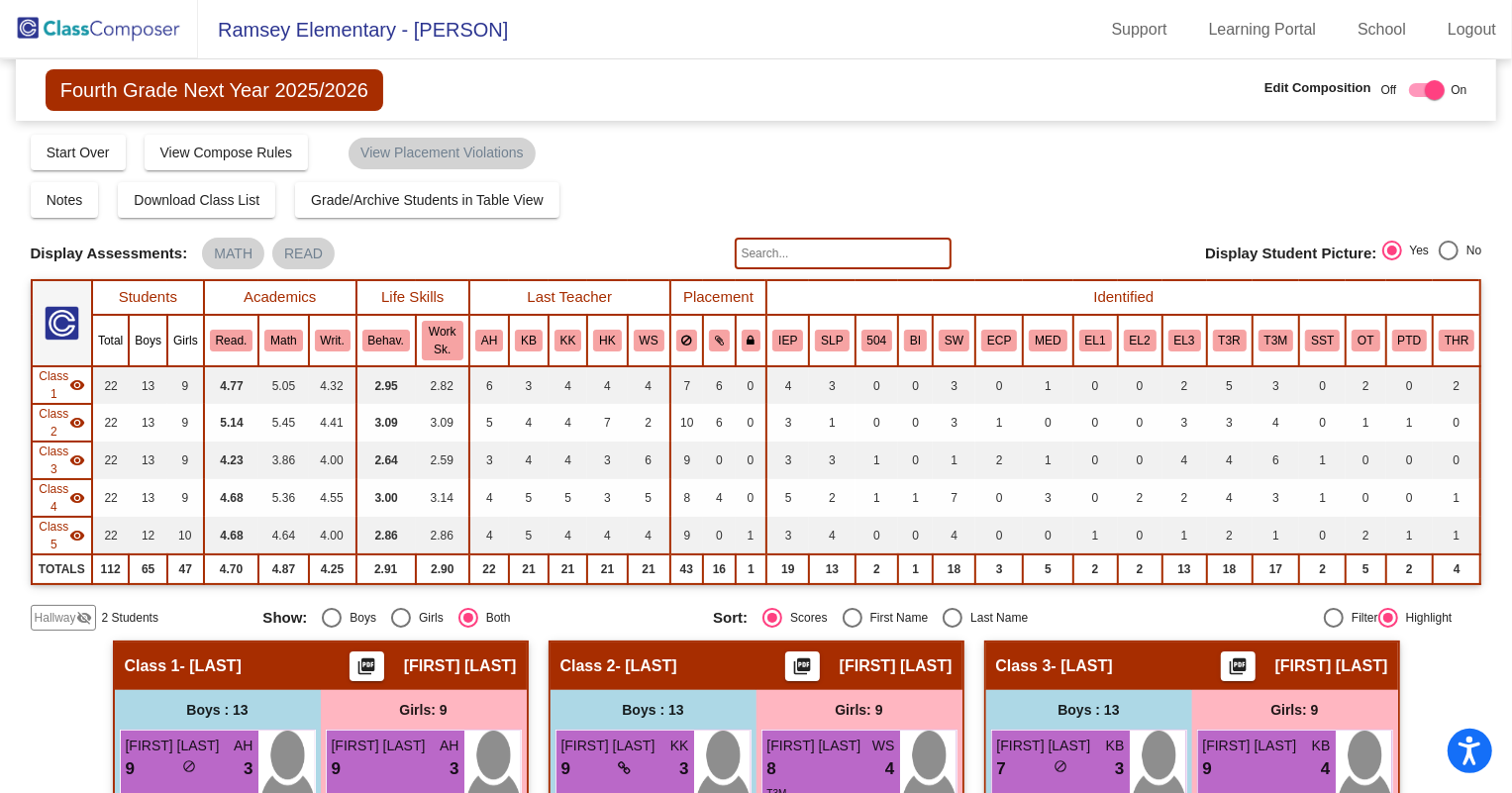 click 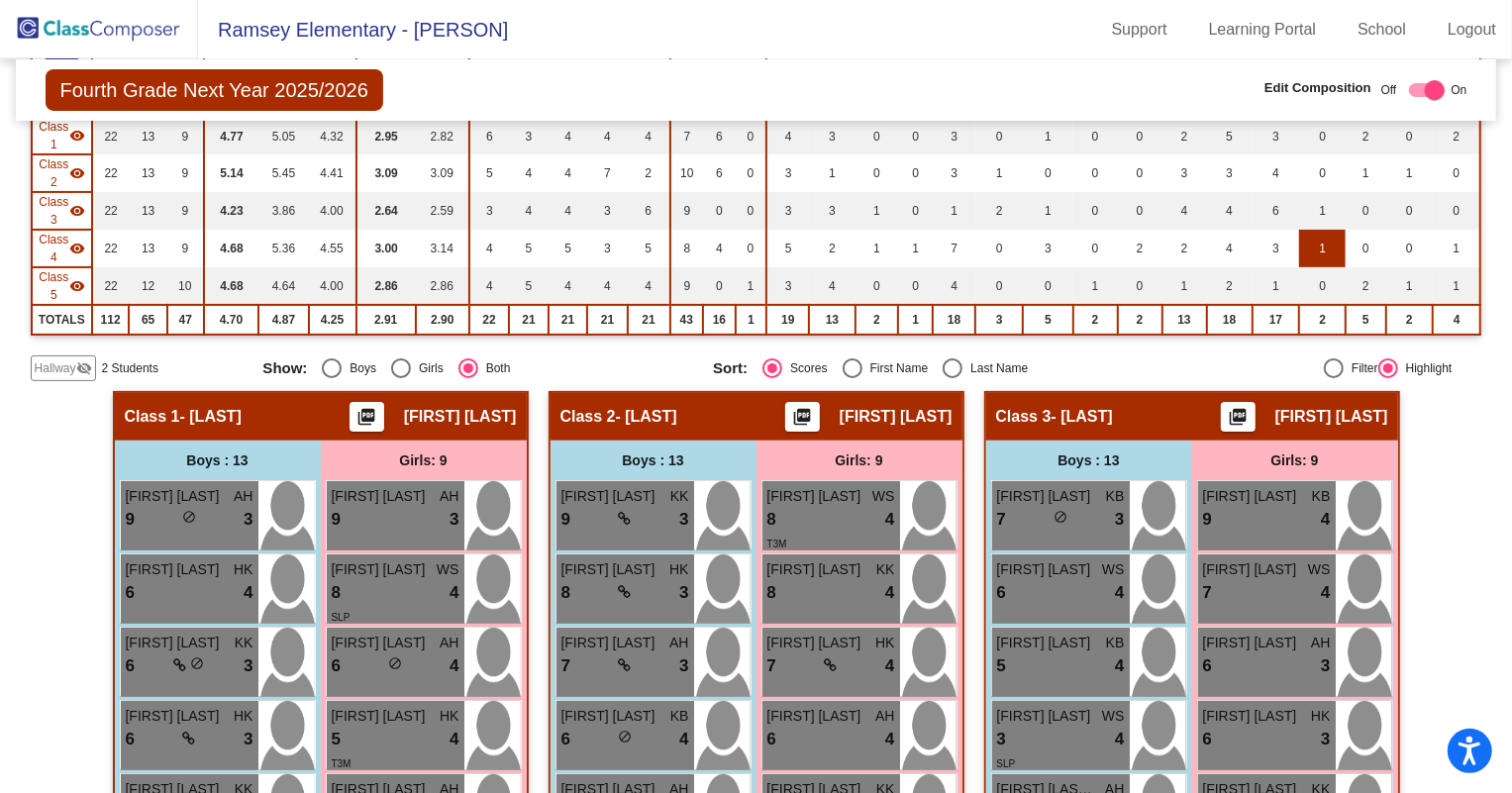 scroll, scrollTop: 10, scrollLeft: 0, axis: vertical 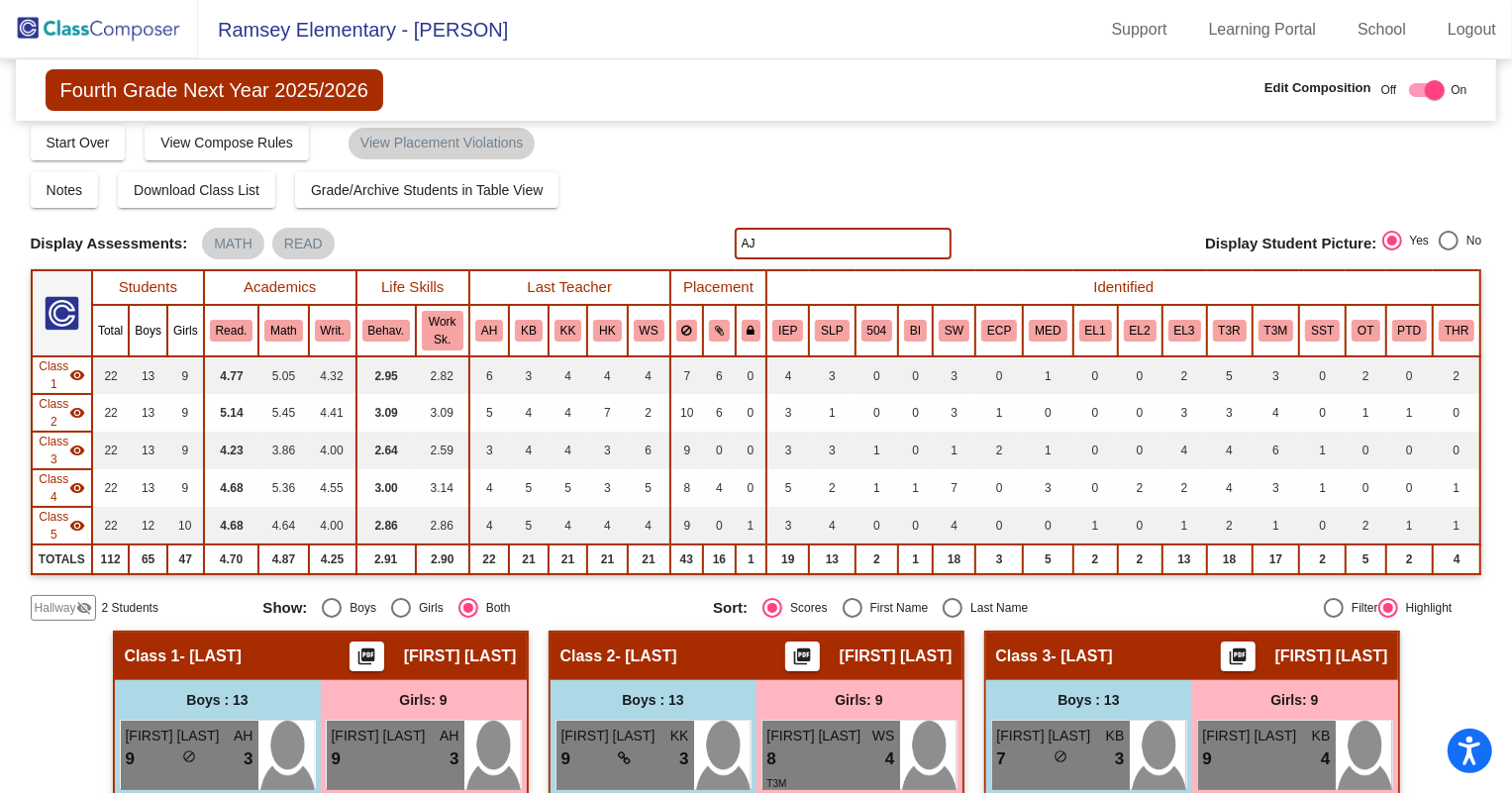 type on "AJ" 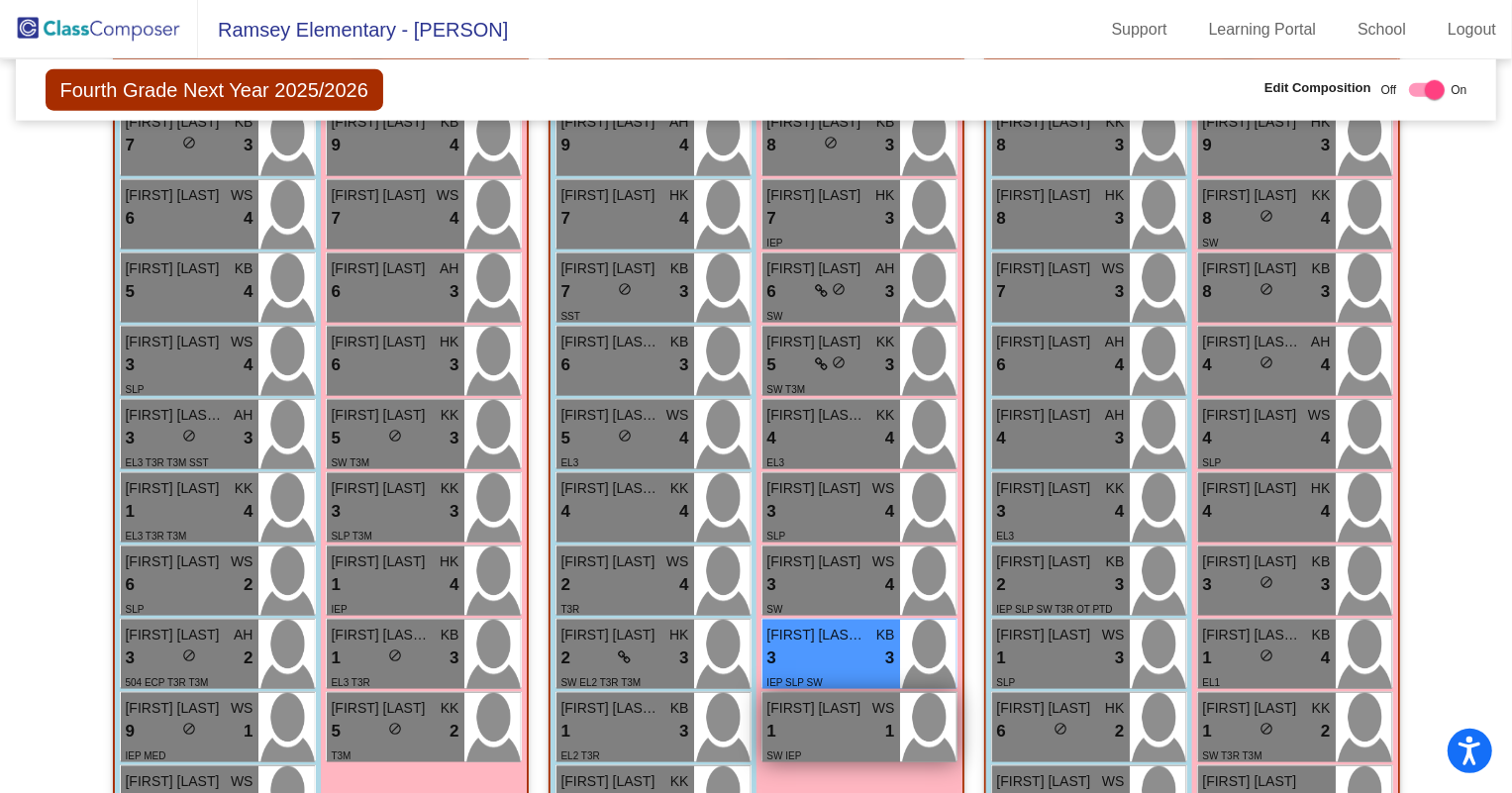 scroll, scrollTop: 1901, scrollLeft: 0, axis: vertical 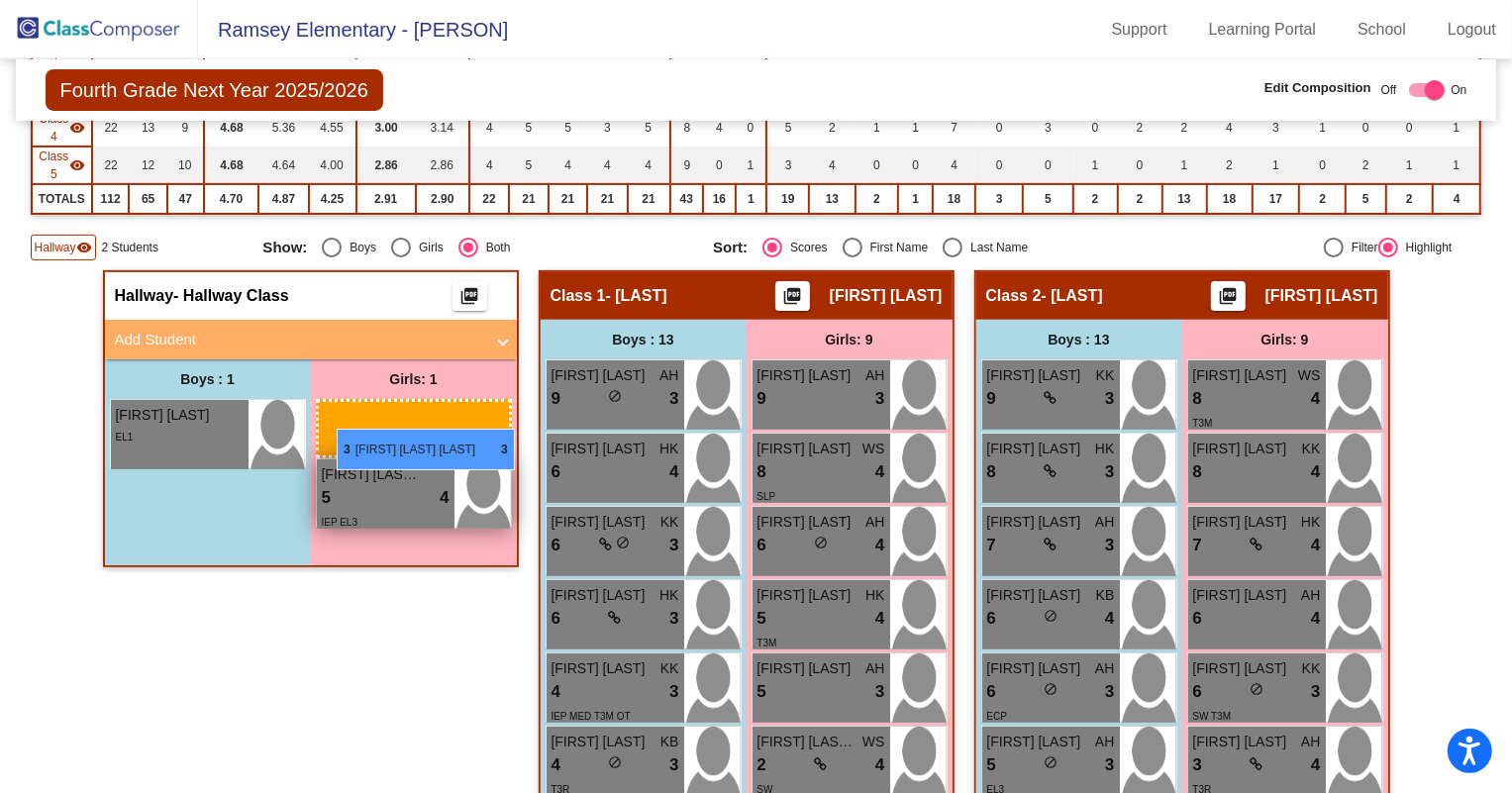 drag, startPoint x: 803, startPoint y: 445, endPoint x: 336, endPoint y: 429, distance: 467.27401 